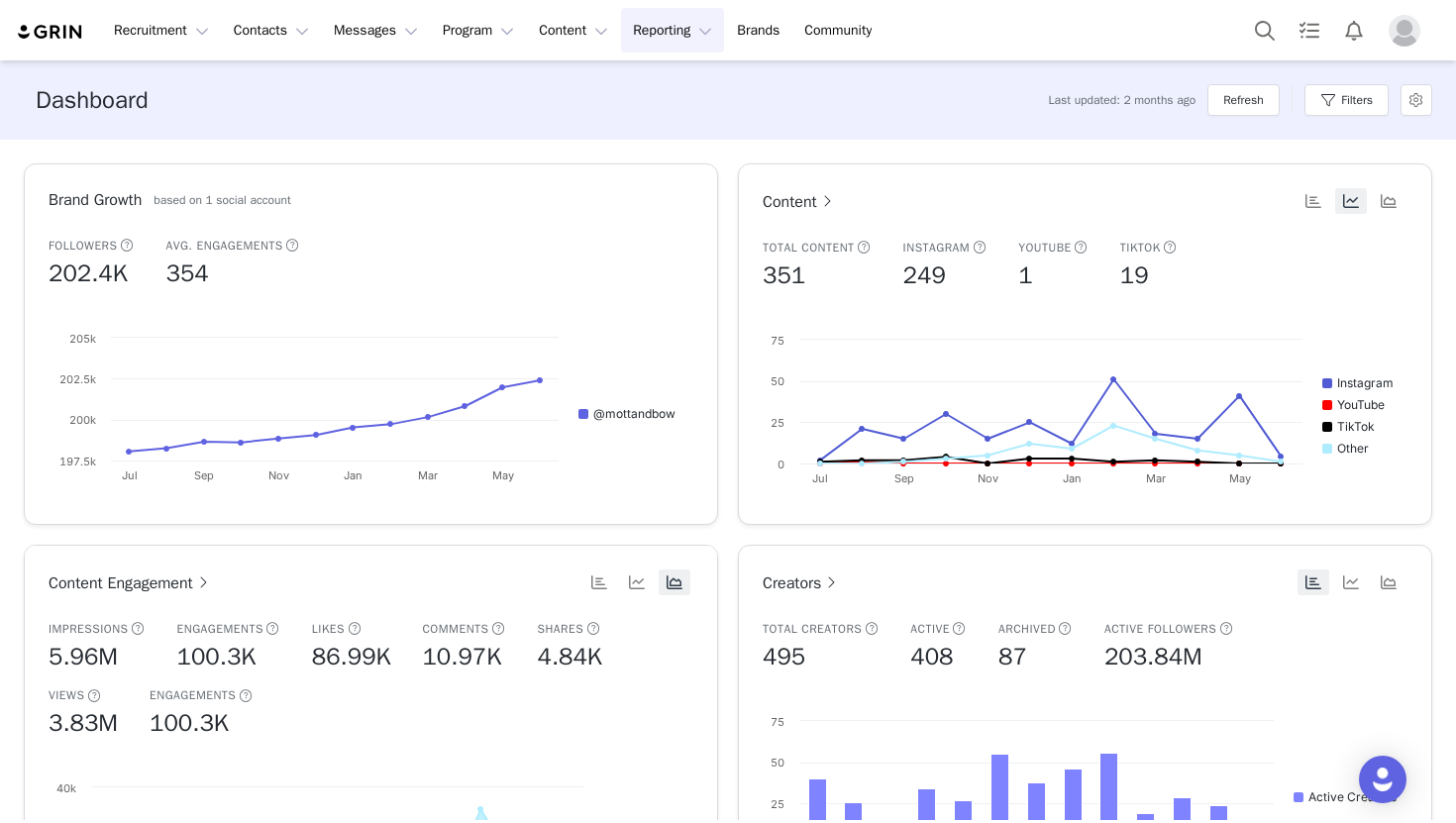 scroll, scrollTop: 0, scrollLeft: 0, axis: both 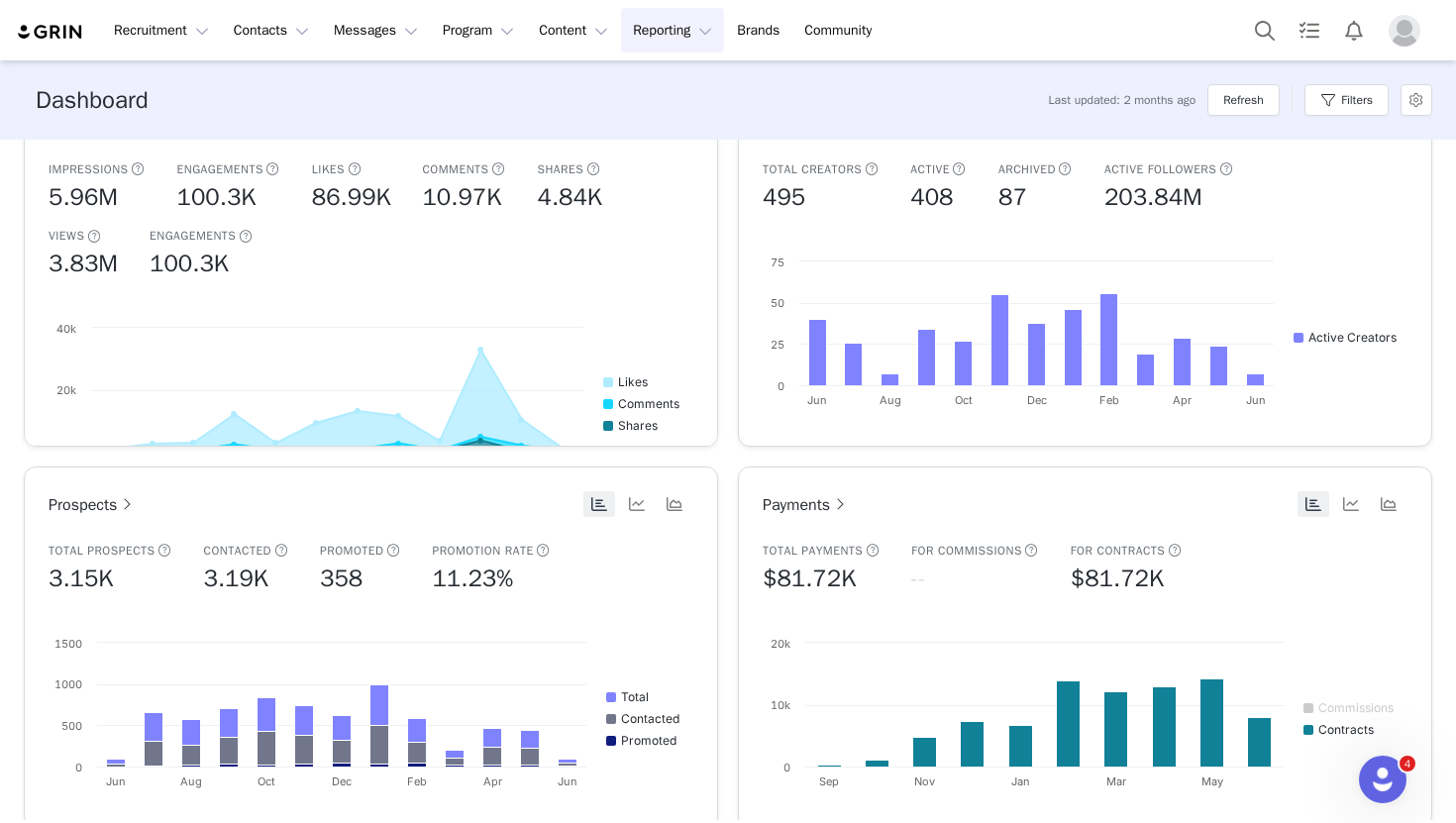 click on "Payments" at bounding box center [806, 505] 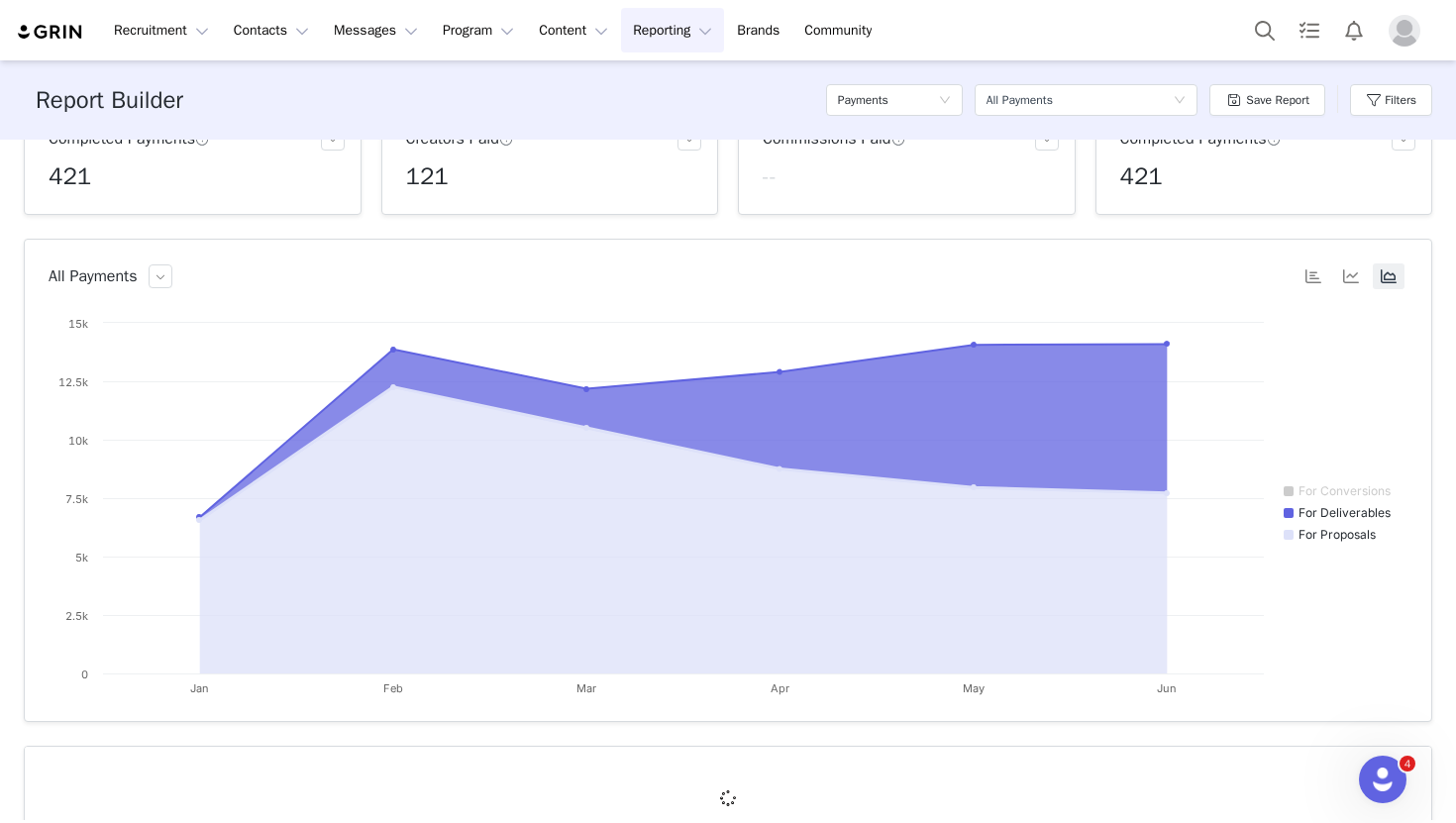 scroll, scrollTop: 0, scrollLeft: 0, axis: both 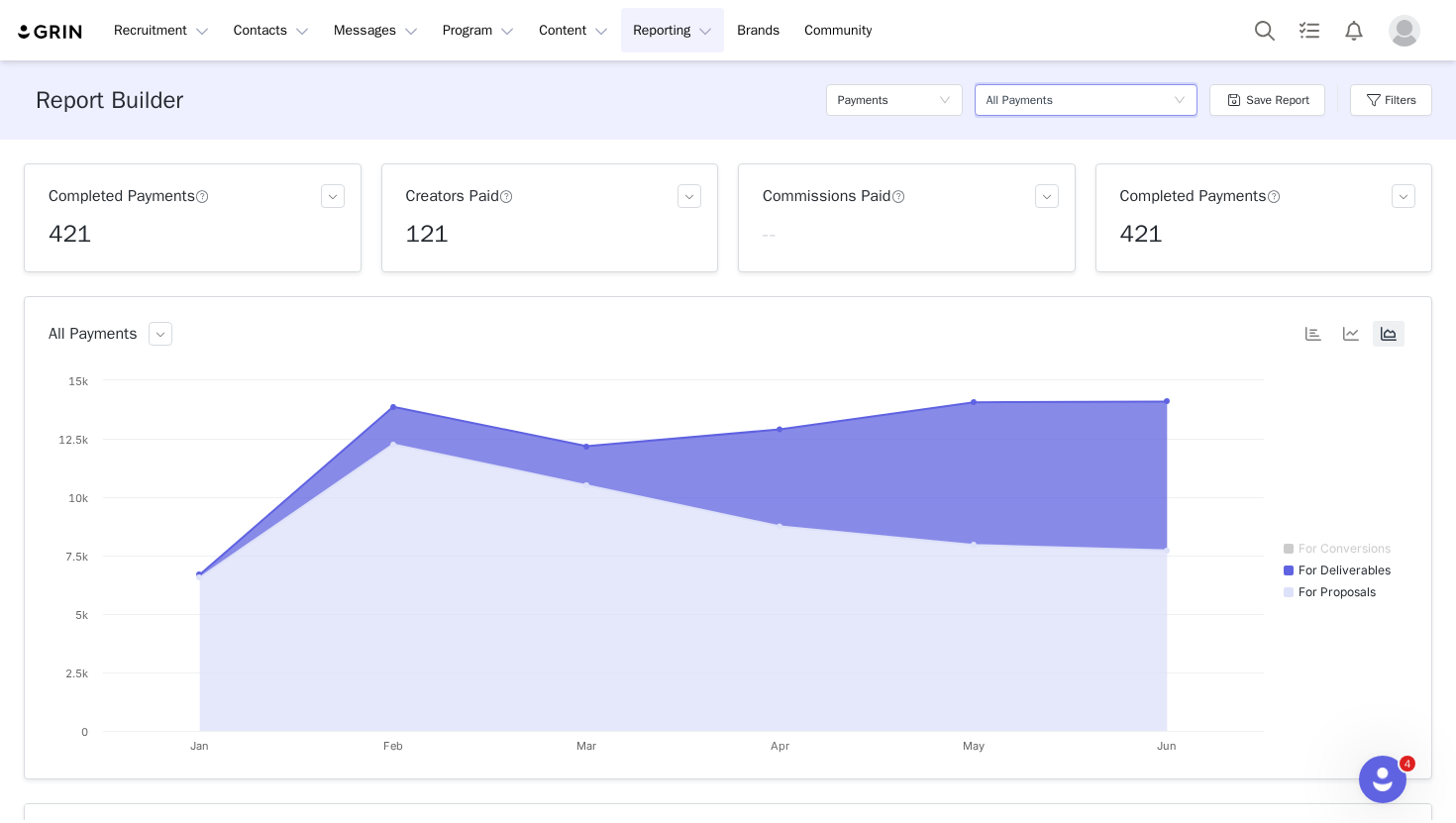 click on "Select a report All Payments" at bounding box center [1080, 100] 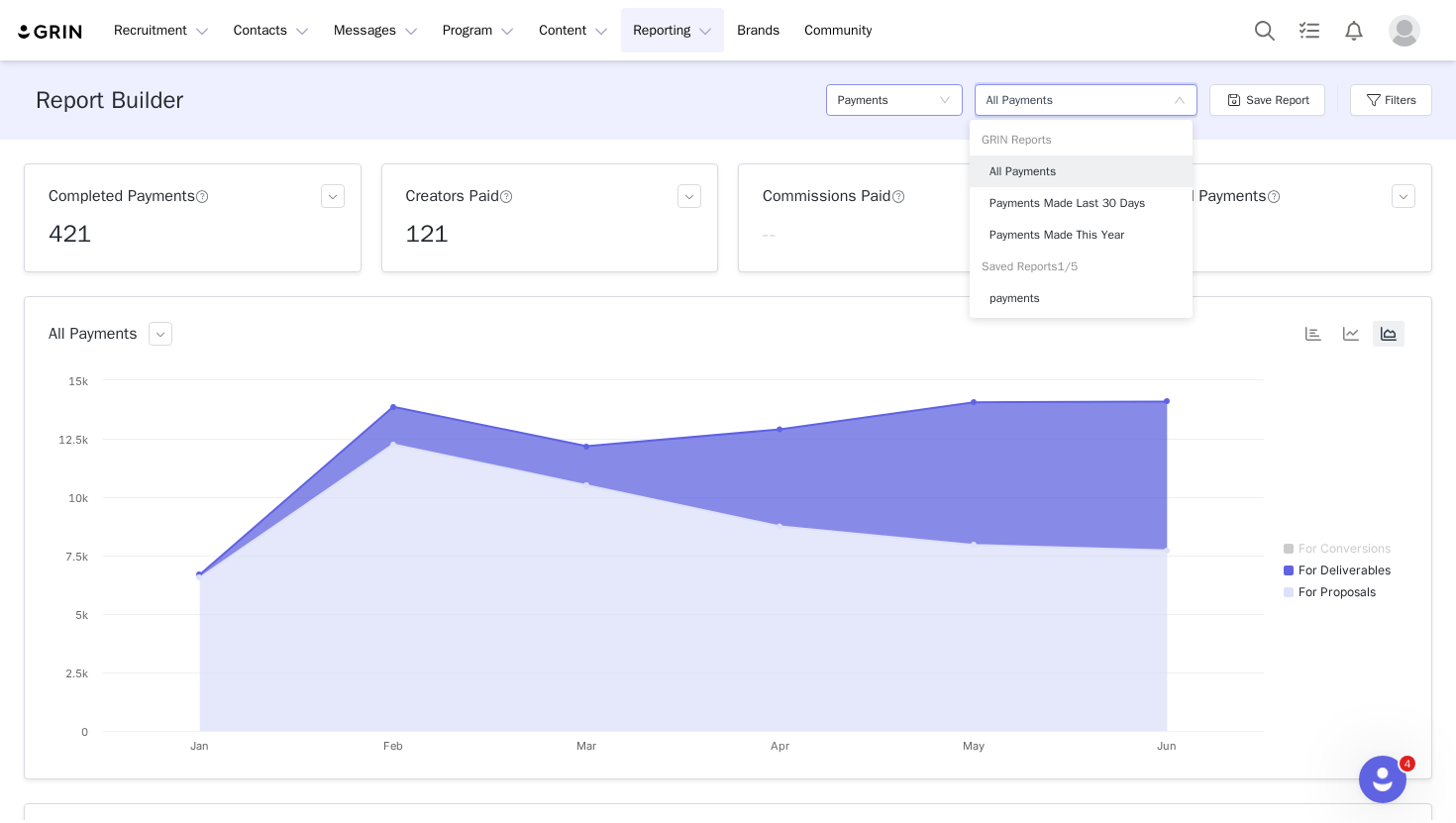 click on "Payments" at bounding box center (863, 100) 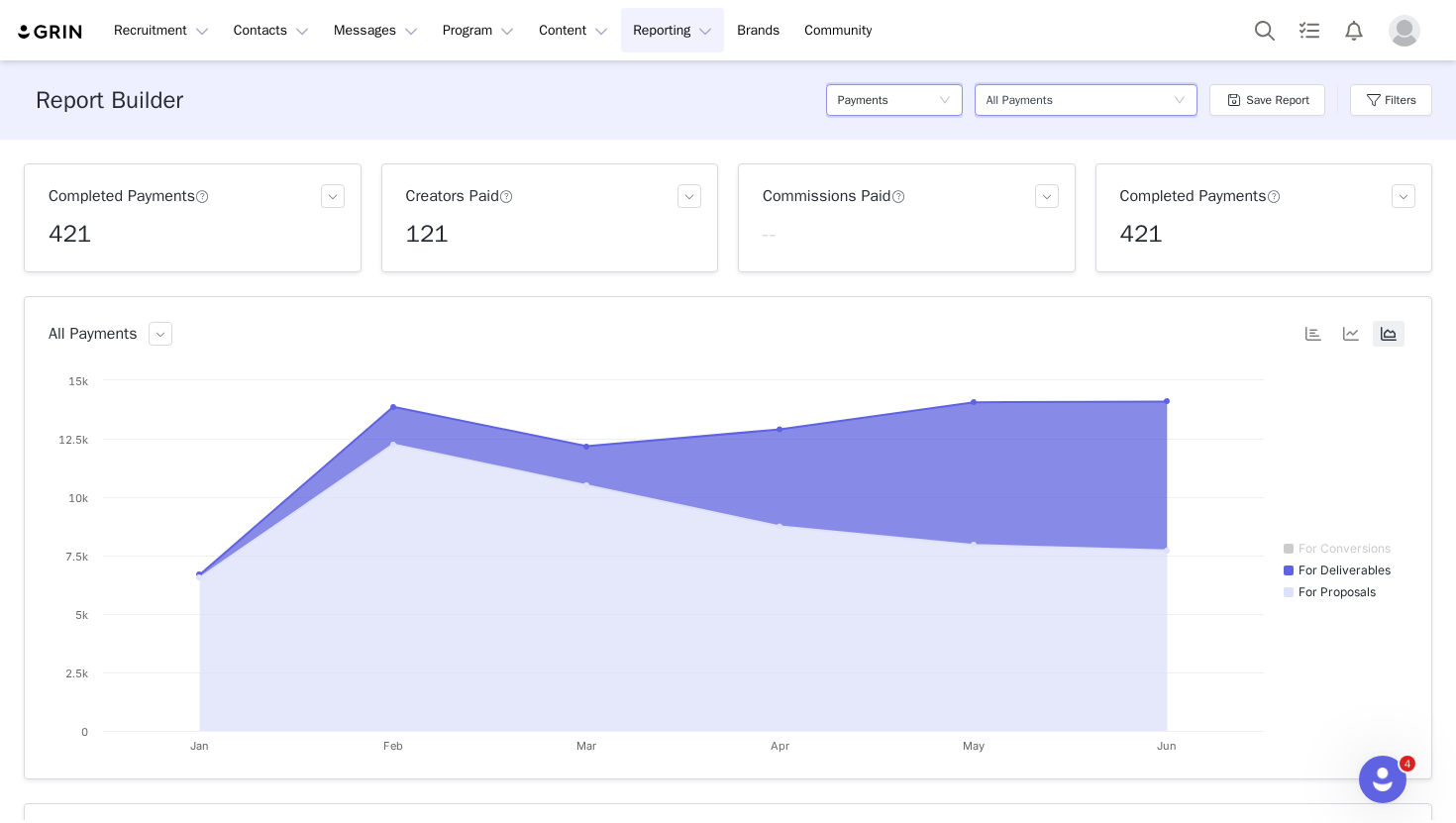 click on "All Payments" at bounding box center [1019, 100] 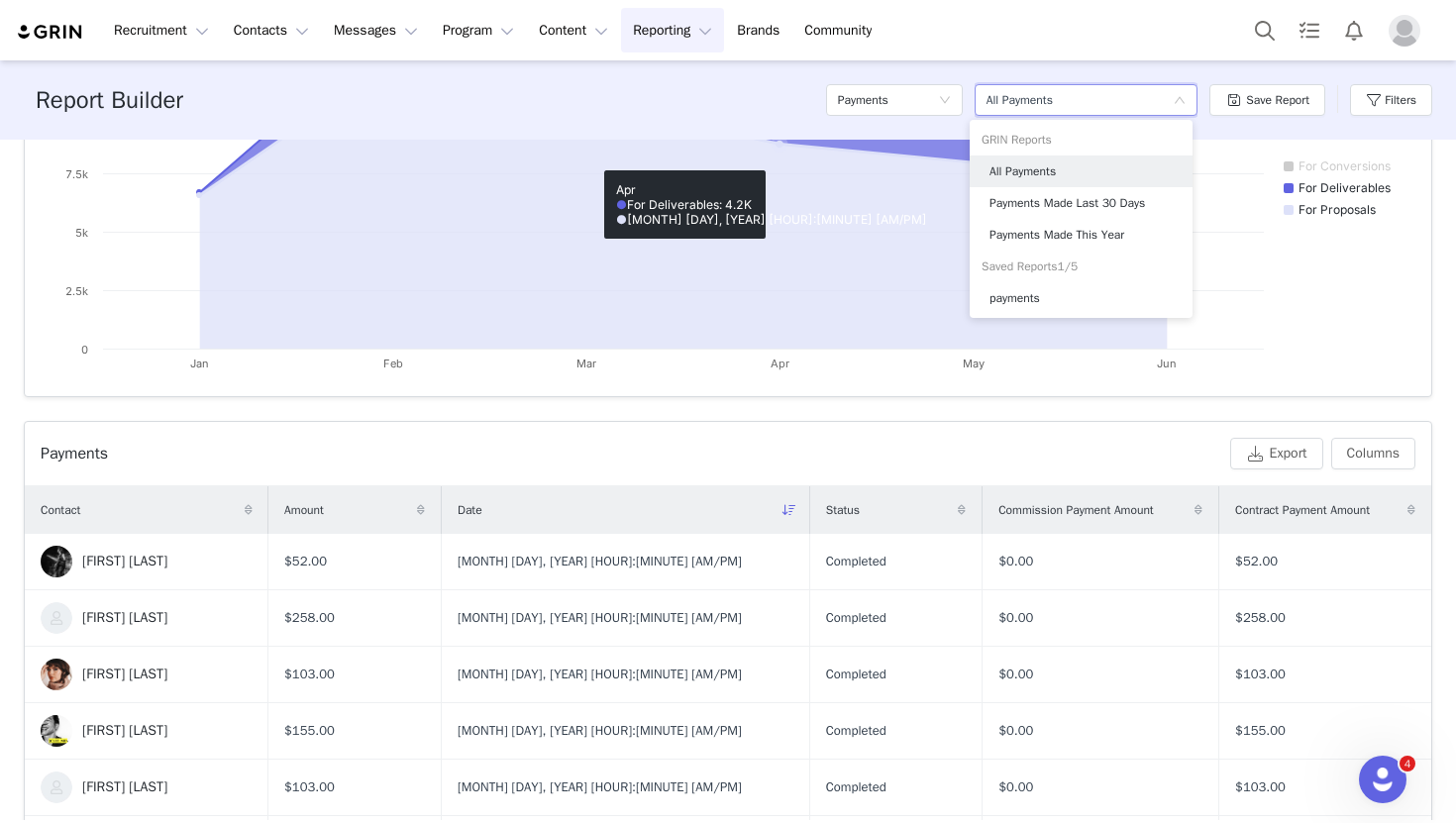 scroll, scrollTop: 631, scrollLeft: 0, axis: vertical 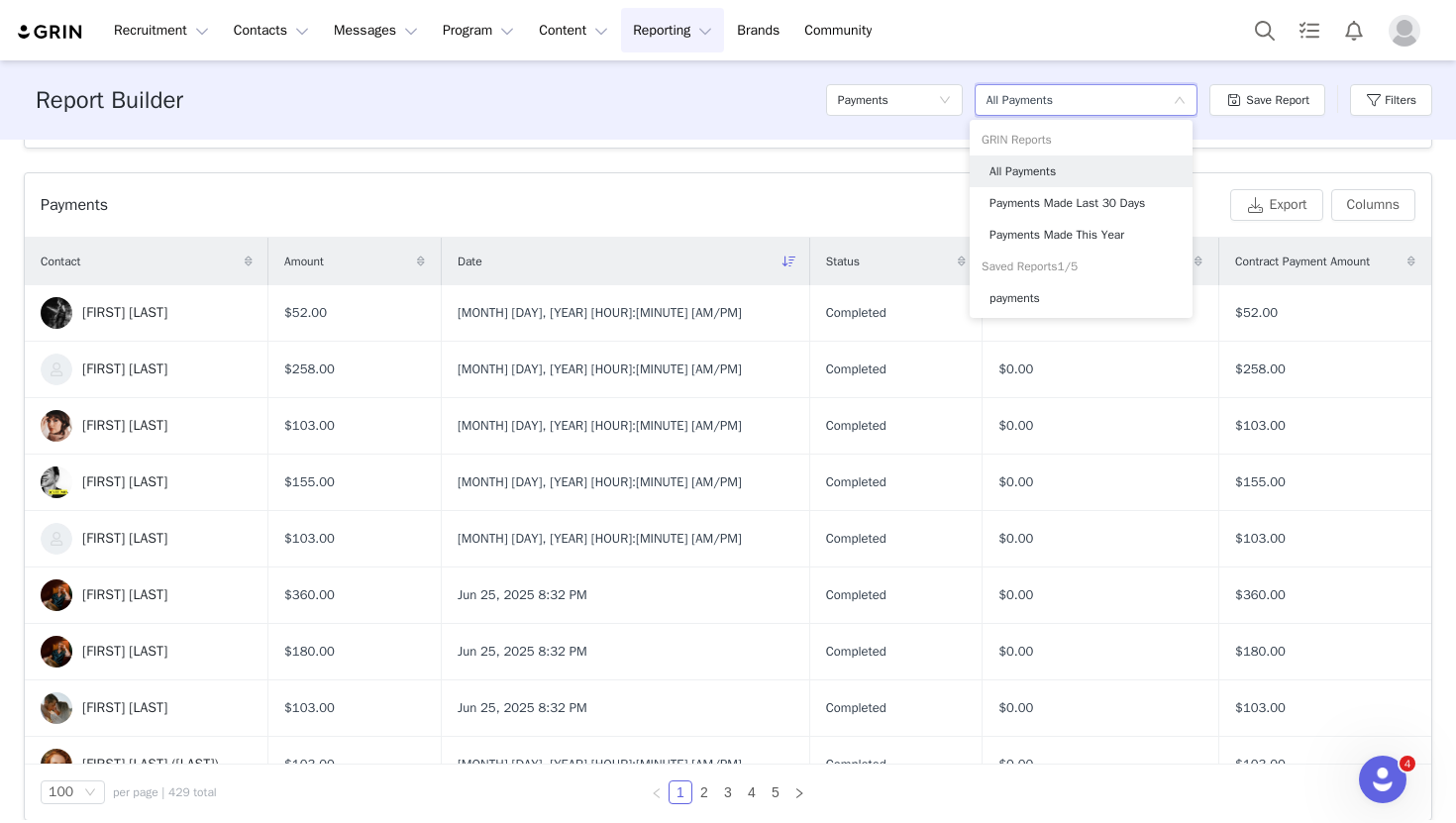 click on "Payments      Export     Columns" at bounding box center (728, 205) 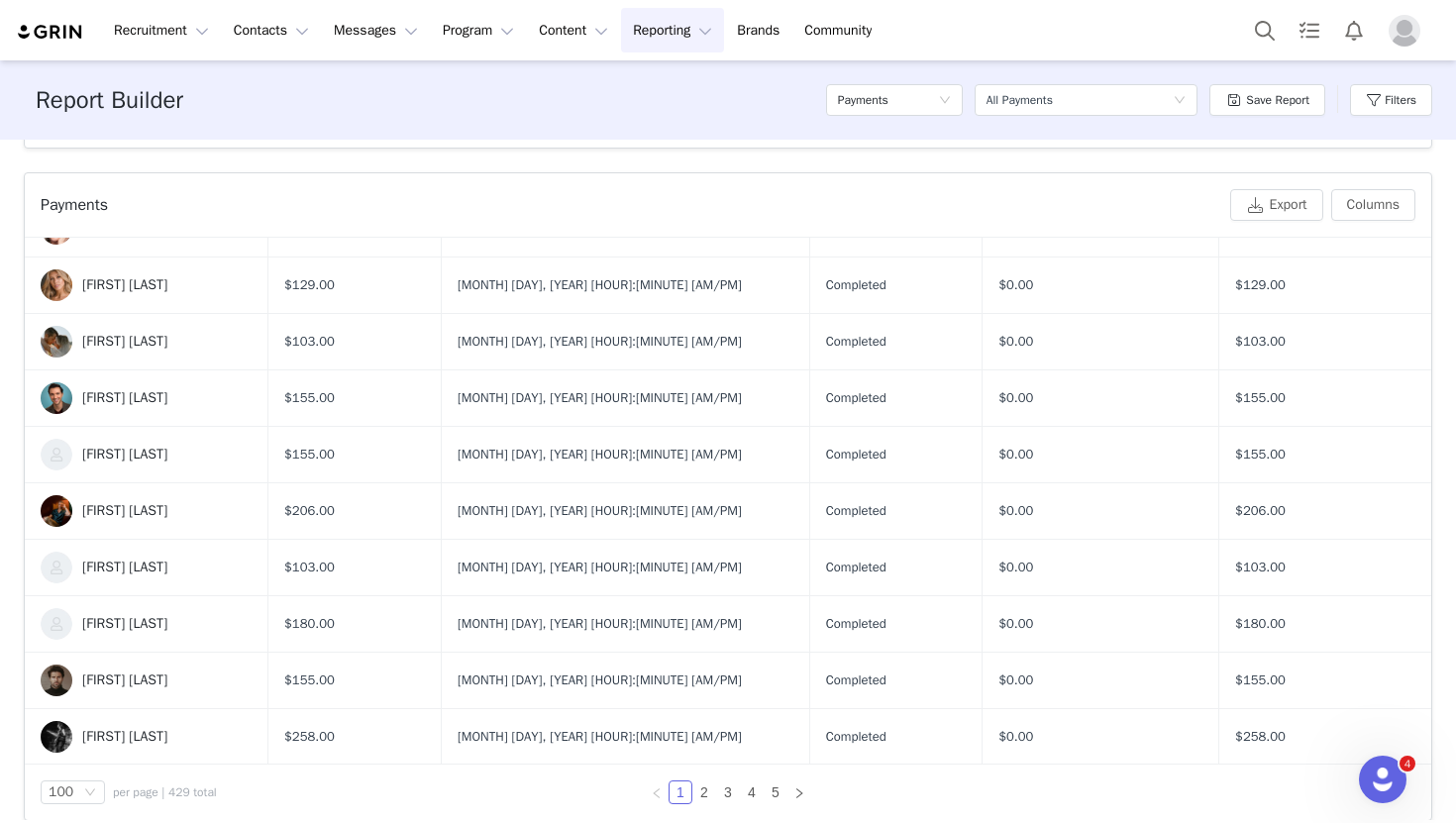 scroll, scrollTop: 0, scrollLeft: 0, axis: both 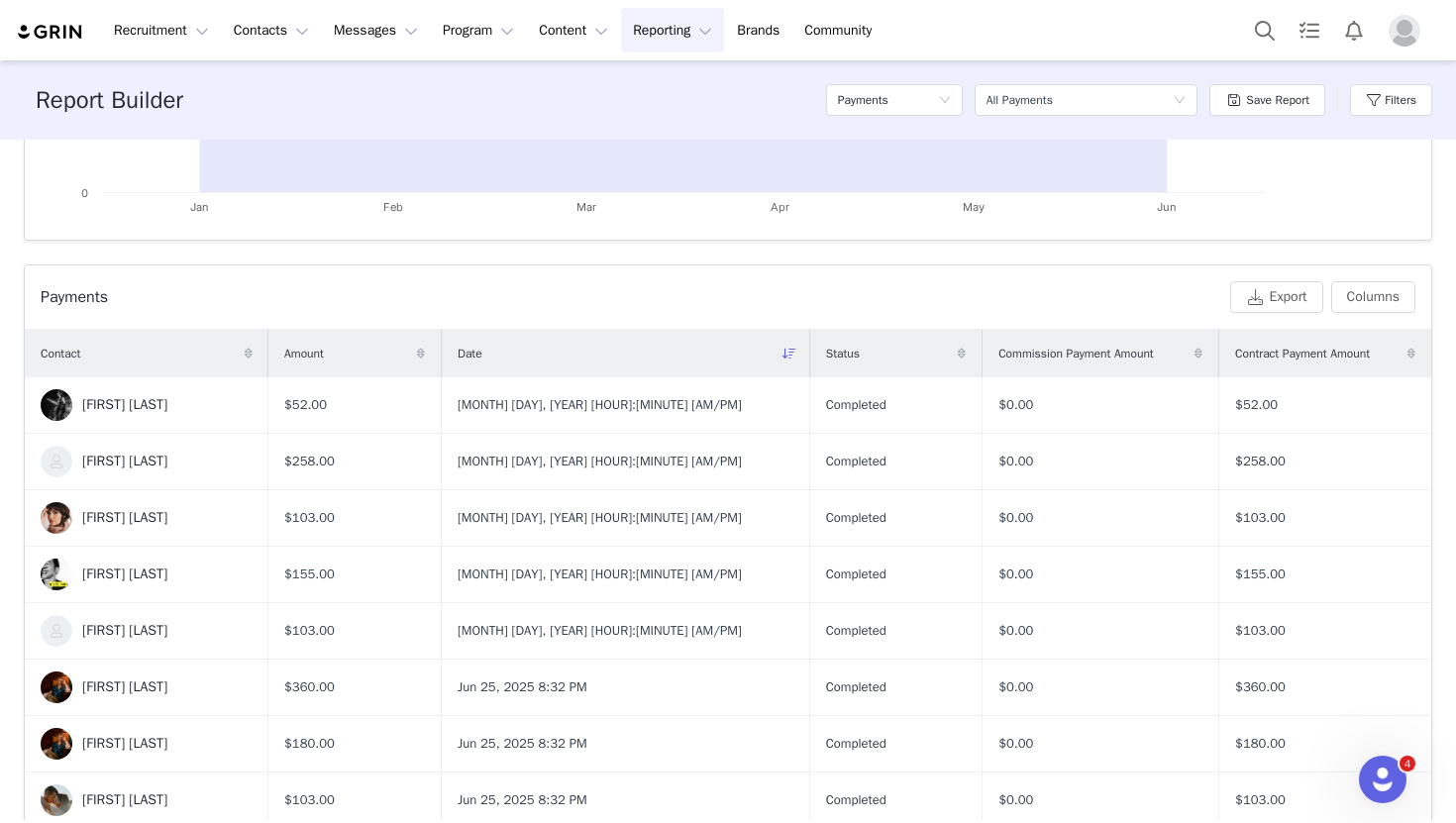click on "Date" at bounding box center (625, 354) 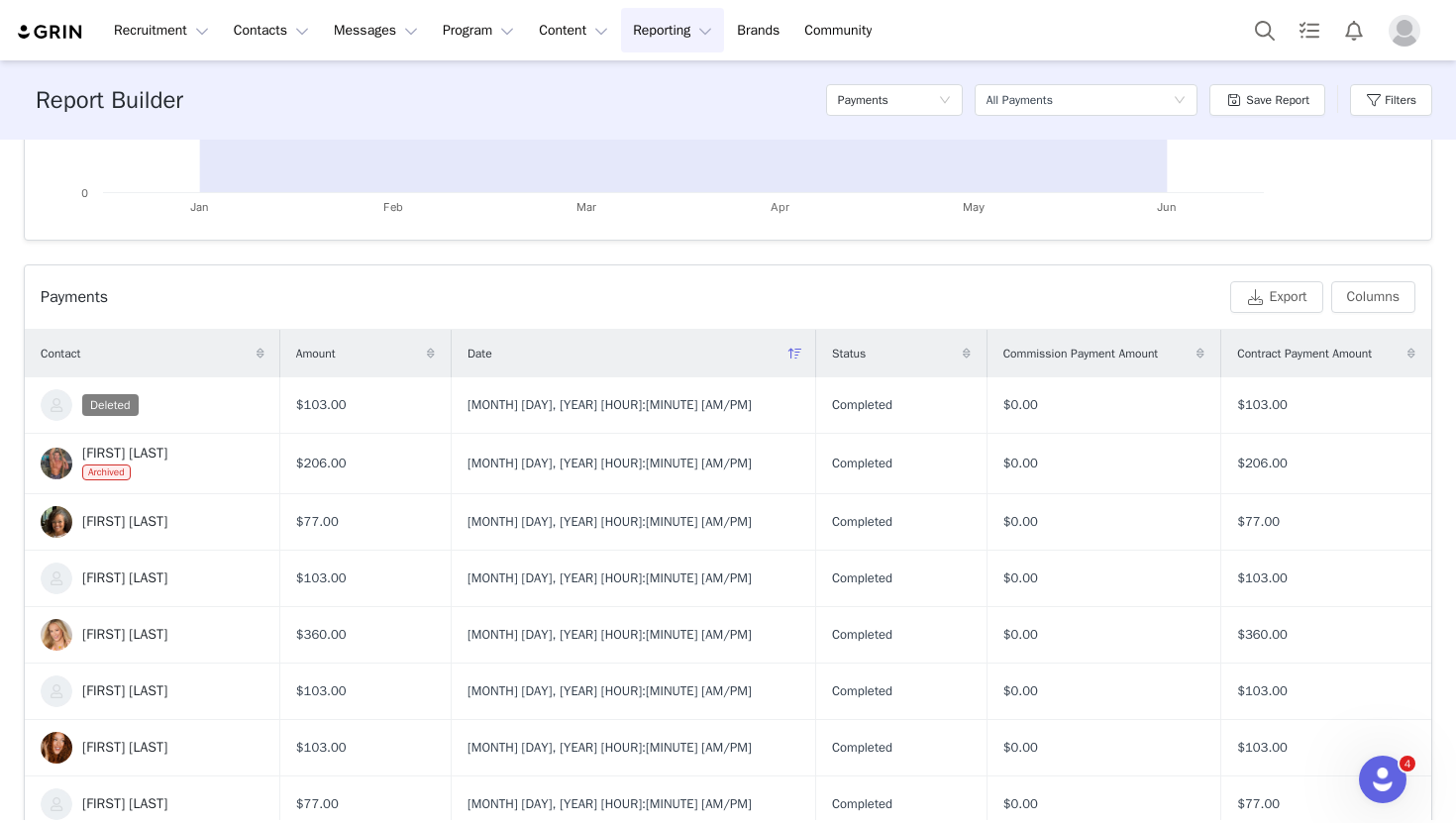 click on "Date" at bounding box center [633, 354] 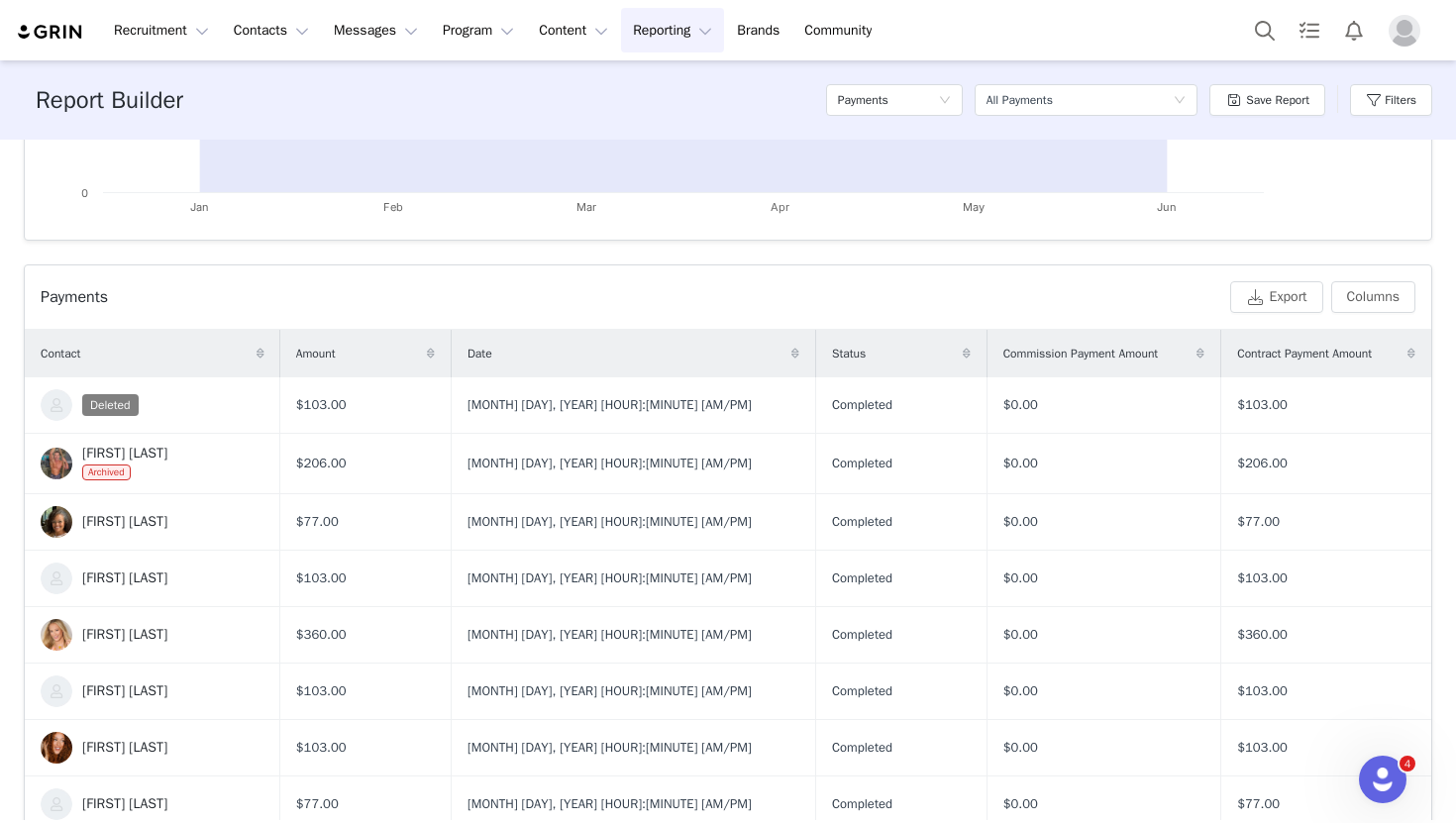 click at bounding box center (795, 354) 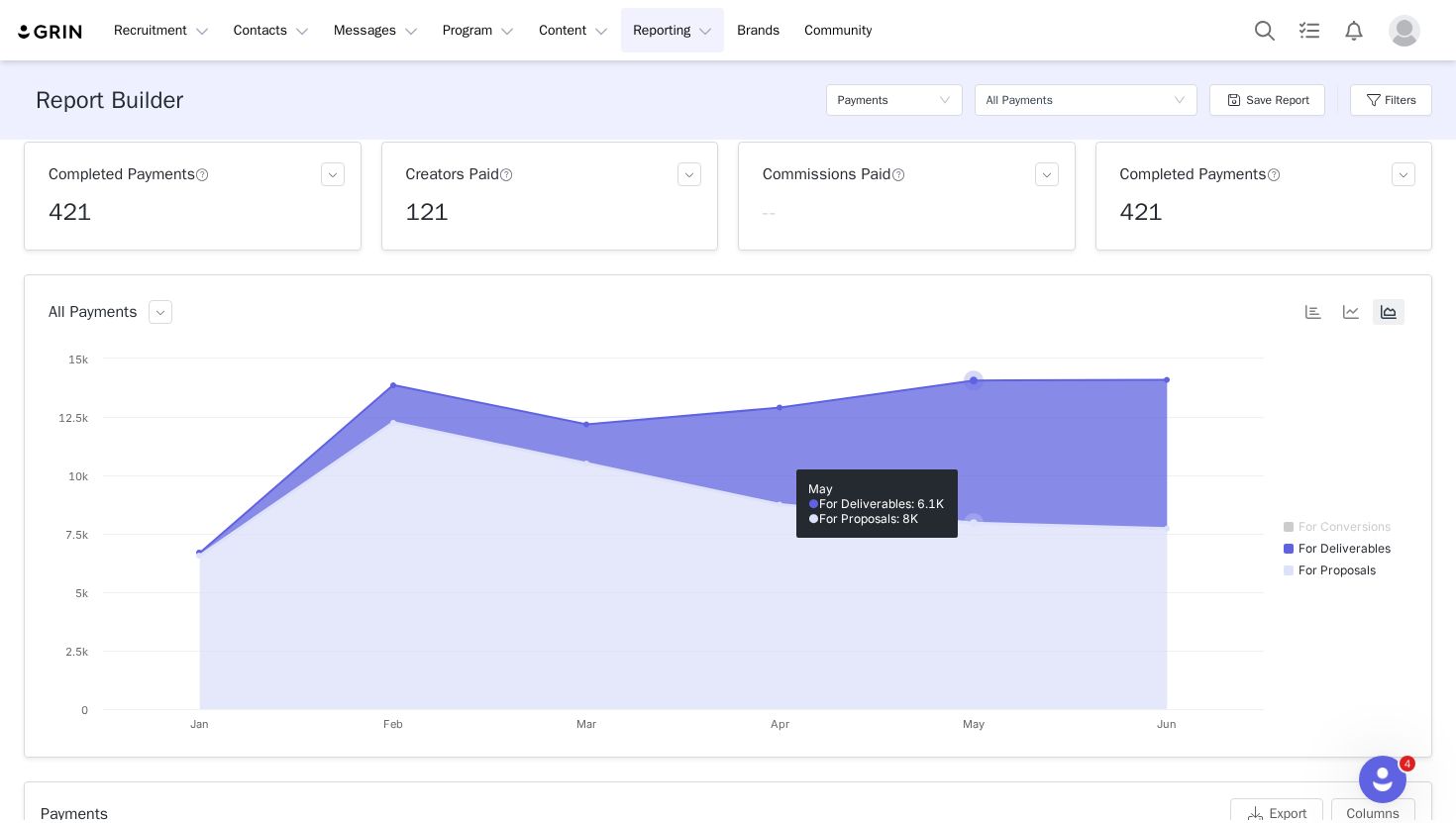 scroll, scrollTop: 0, scrollLeft: 0, axis: both 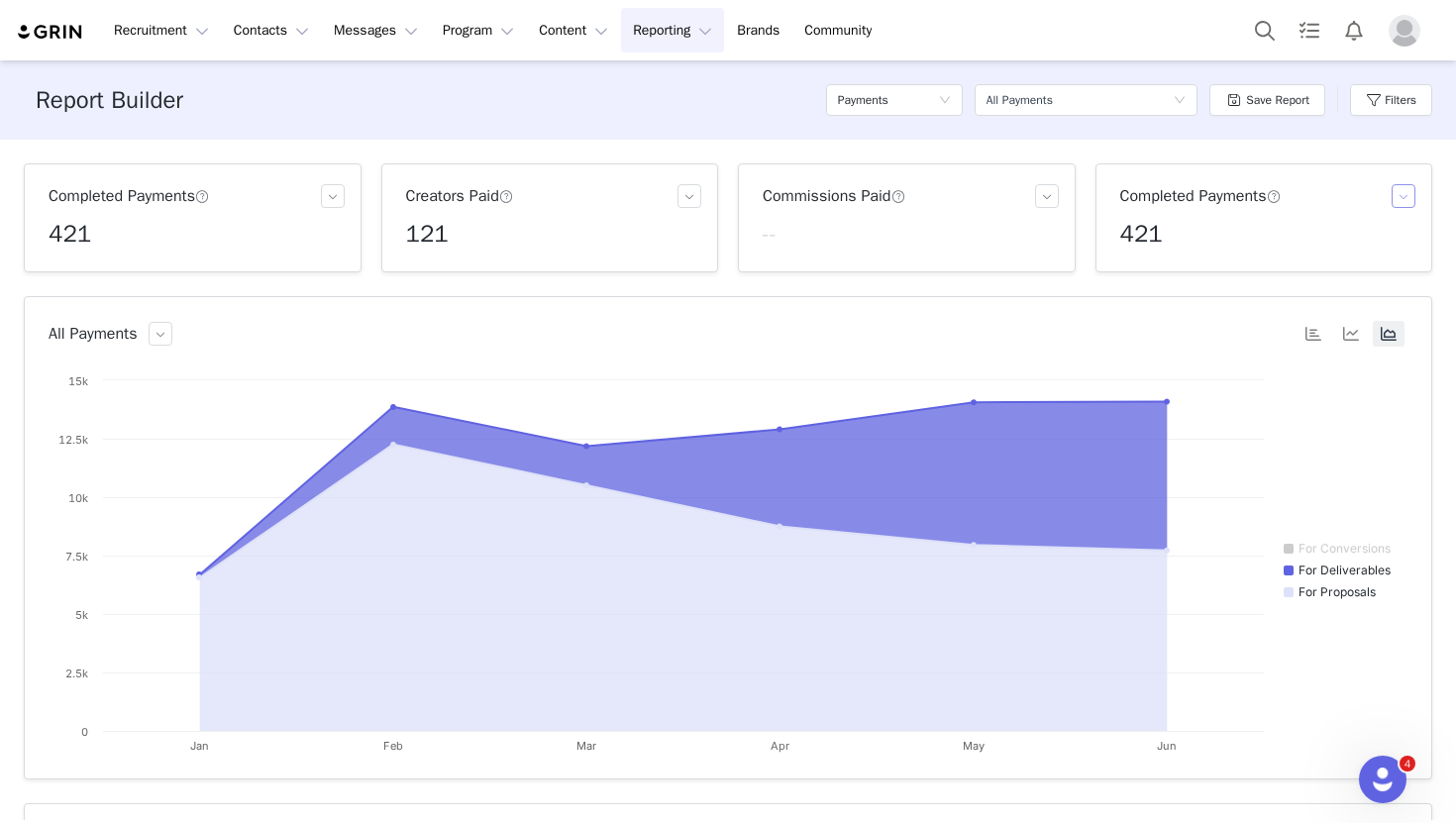 click at bounding box center [1404, 196] 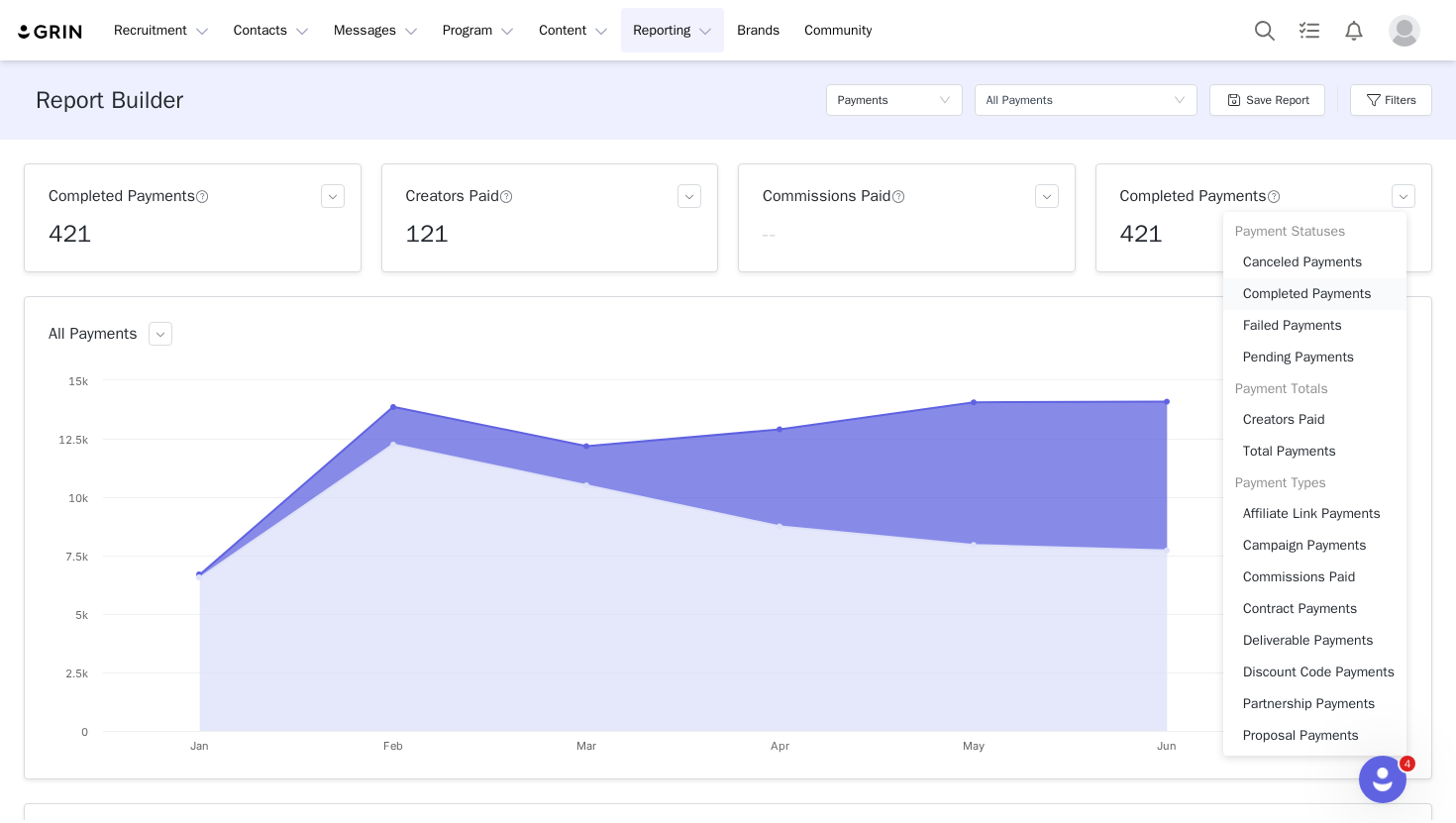 click on "Completed Payments" at bounding box center [1314, 294] 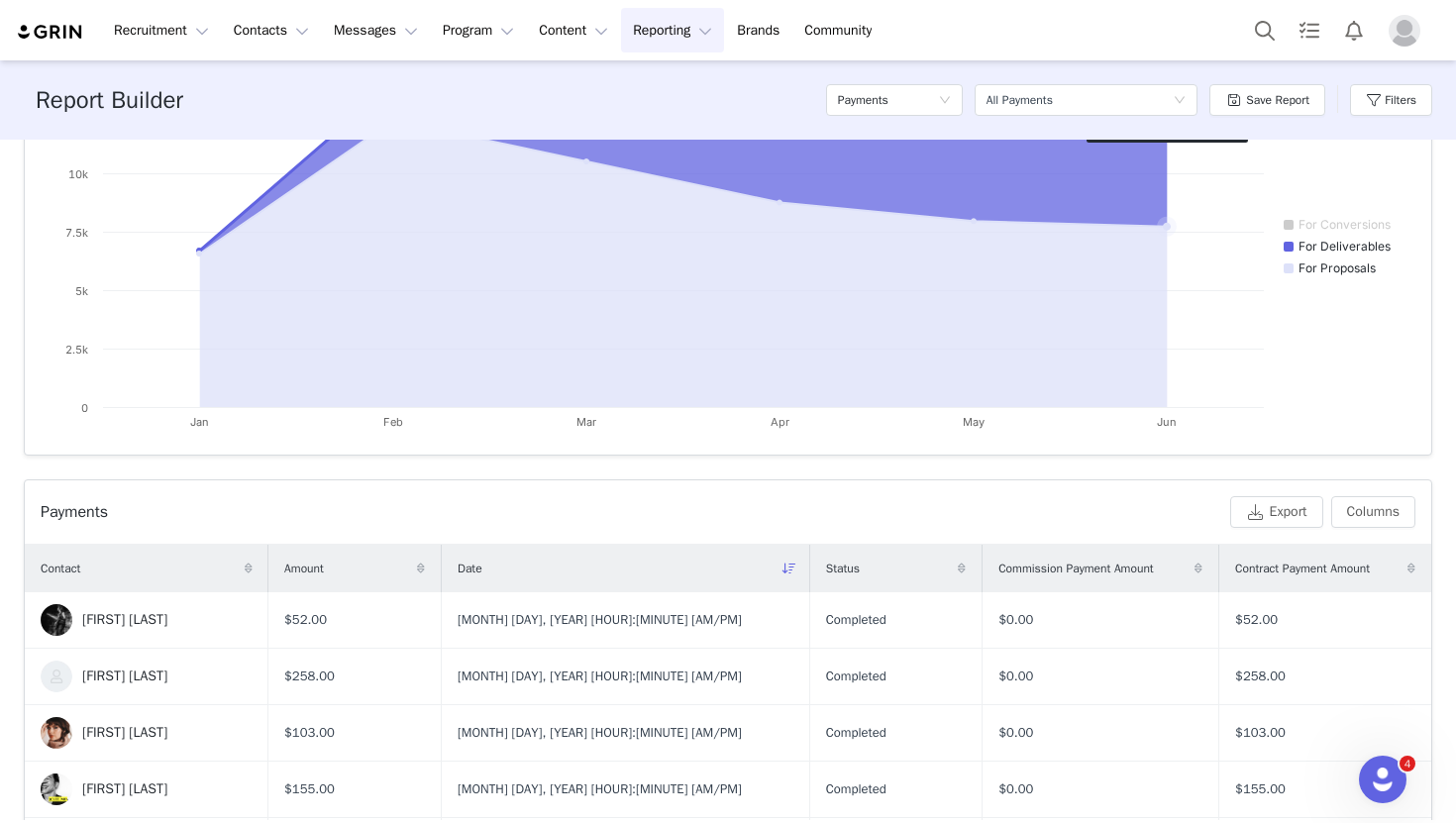 scroll, scrollTop: 348, scrollLeft: 0, axis: vertical 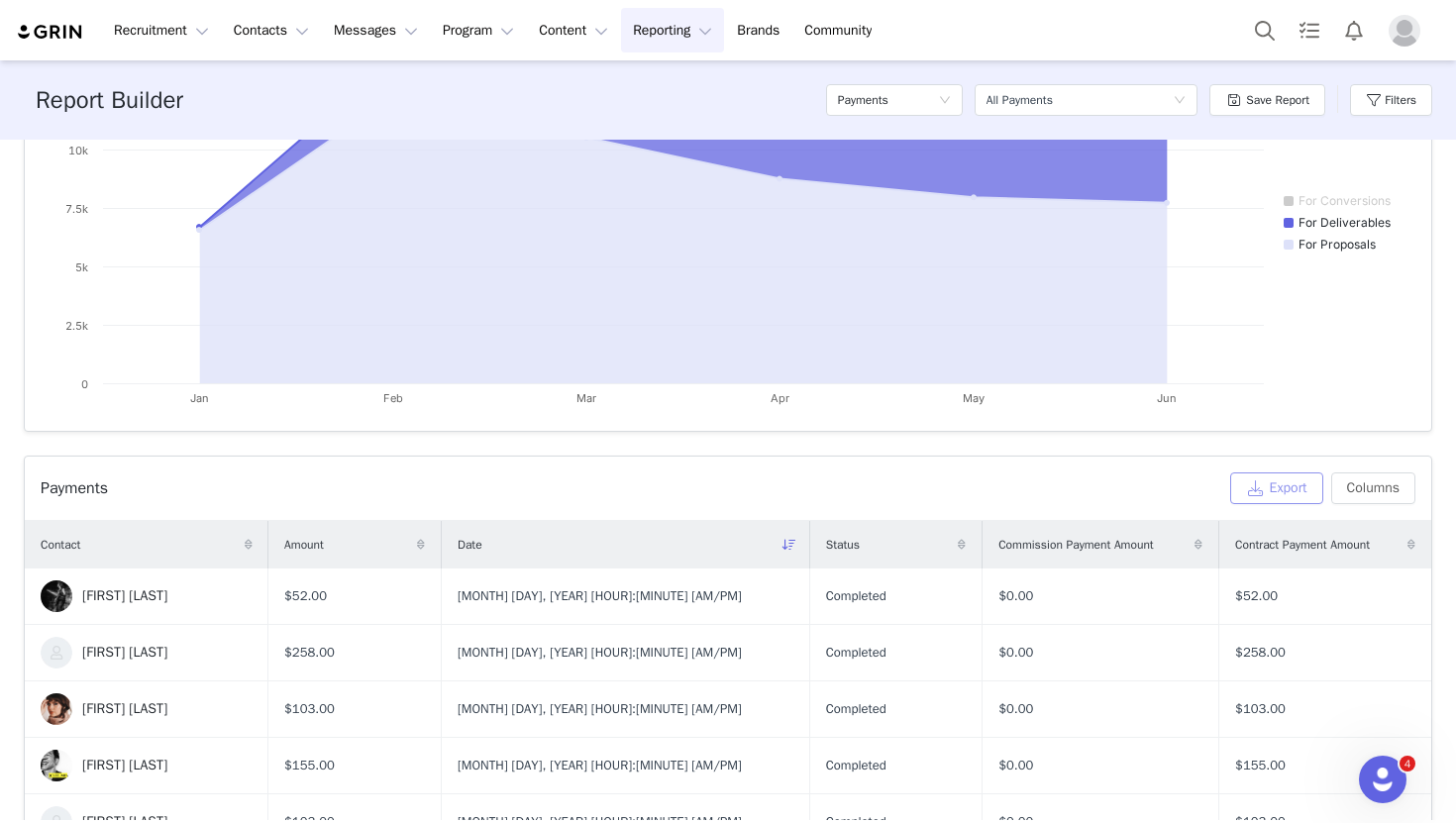 click on "Export" at bounding box center (1277, 488) 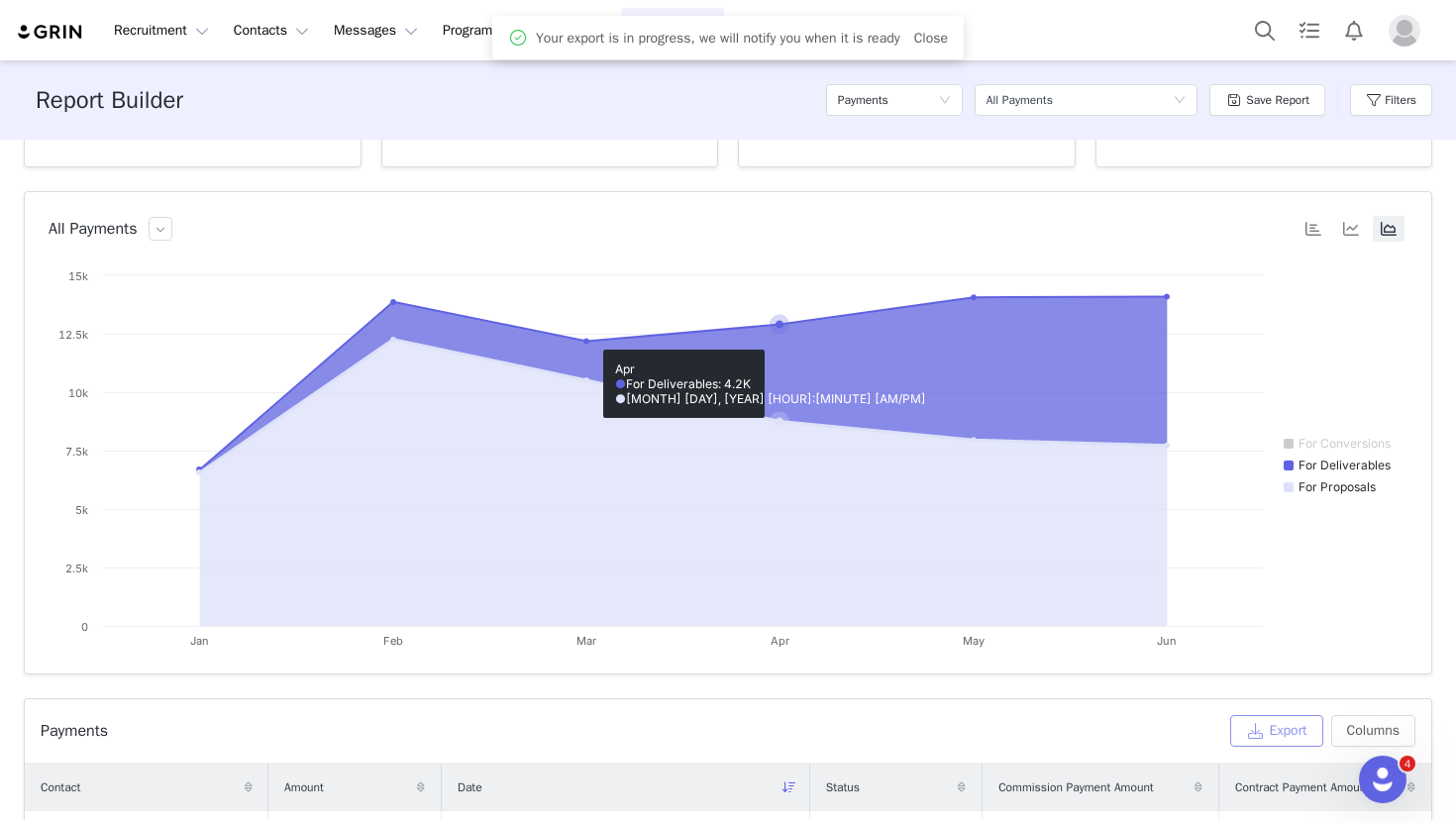 scroll, scrollTop: 0, scrollLeft: 0, axis: both 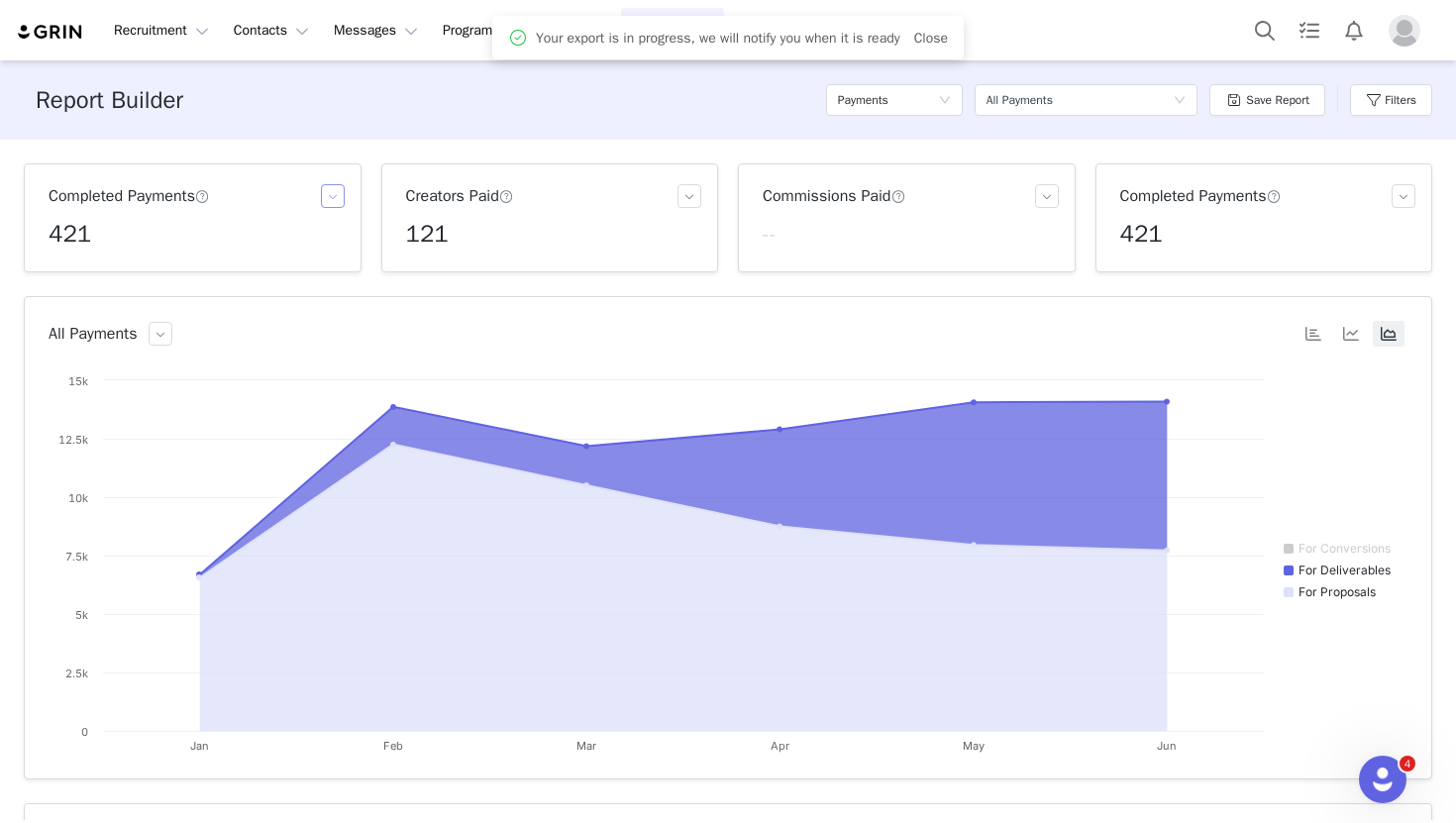 click at bounding box center (333, 196) 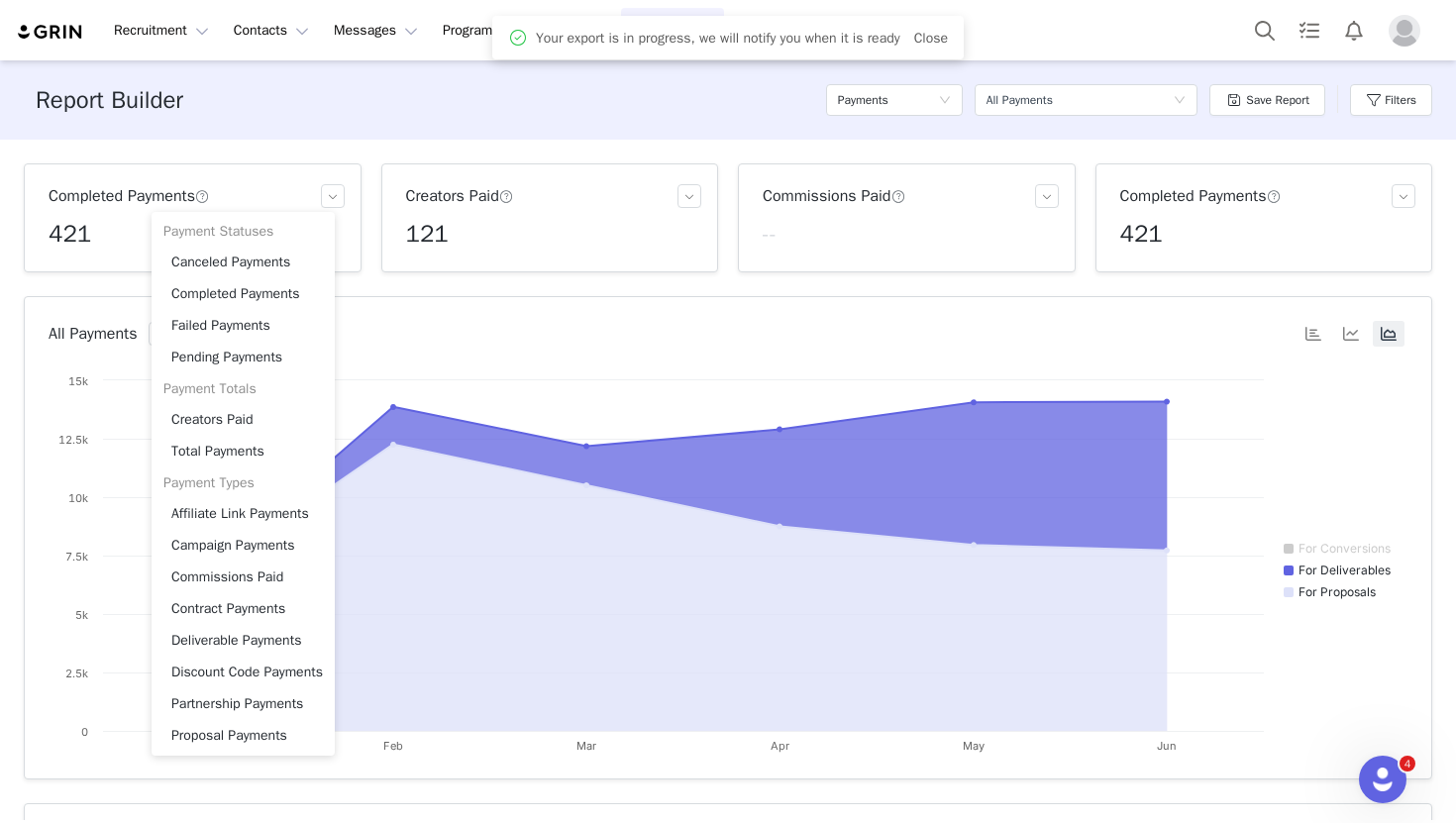 click on "Completed Payments        [NUMBER]  Creators Paid        [NUMBER]  Commissions Paid        --  Completed Payments        [NUMBER] All Payments     Created with Highcharts 9.3.3 Chart title For Conversions For Deliverables For Proposals Jan Feb Mar Apr May Jun 0 2.5k 5k 7.5k 10k 12.5k 15k Apr ​ ●   For Deliverables: [NUMBER]K ​ ●   For Proposals: [NUMBER]K ​  Payments      Export     Columns  Contact   Amount   Date   Status   Commission Payment Amount   Contract Payment Amount   [FIRST] [LAST]  [CURRENCY][AMOUNT] [MONTH] [DAY], [YEAR] [HOUR]:[MINUTE] [AM/PM] Completed [CURRENCY] [AMOUNT] [CURRENCY] [AMOUNT]  [FIRST] [LAST]  [CURRENCY][AMOUNT] [MONTH] [DAY], [YEAR] [HOUR]:[MINUTE] [AM/PM] Completed [CURRENCY] [AMOUNT] [CURRENCY] [AMOUNT]  [FIRST] [LAST]  [CURRENCY][AMOUNT] [MONTH] [DAY], [YEAR] [HOUR]:[MINUTE] [AM/PM] Completed [CURRENCY] [AMOUNT] [CURRENCY] [AMOUNT]  [FIRST] [LAST]  [CURRENCY][AMOUNT] [MONTH] [DAY], [YEAR] [HOUR]:[MINUTE] [AM/PM] Completed [CURRENCY] [AMOUNT] [CURRENCY] [AMOUNT]  [FIRST] [LAST]  [CURRENCY][AMOUNT] [MONTH] [DAY], [YEAR] [HOUR]:[MINUTE] [AM/PM] Completed [CURRENCY] [AMOUNT] [CURRENCY] [AMOUNT]  [FIRST] [LAST]  [CURRENCY][AMOUNT] [MONTH] [DAY], [YEAR] [HOUR]:[MINUTE] [AM/PM] Completed [CURRENCY] [AMOUNT] [CURRENCY] [AMOUNT]  [FIRST] [LAST]  [CURRENCY][AMOUNT] [MONTH] [DAY], [YEAR] [HOUR]:[MINUTE] [AM/PM] Completed [CURRENCY] [AMOUNT] [CURRENCY] [AMOUNT]  [FIRST] [LAST]  [CURRENCY][AMOUNT] [MONTH] [DAY], [YEAR] [HOUR]:[MINUTE] [AM/PM] Completed [CURRENCY] [AMOUNT] [CURRENCY] [AMOUNT] [CURRENCY] [AMOUNT] 1" at bounding box center [728, 479] 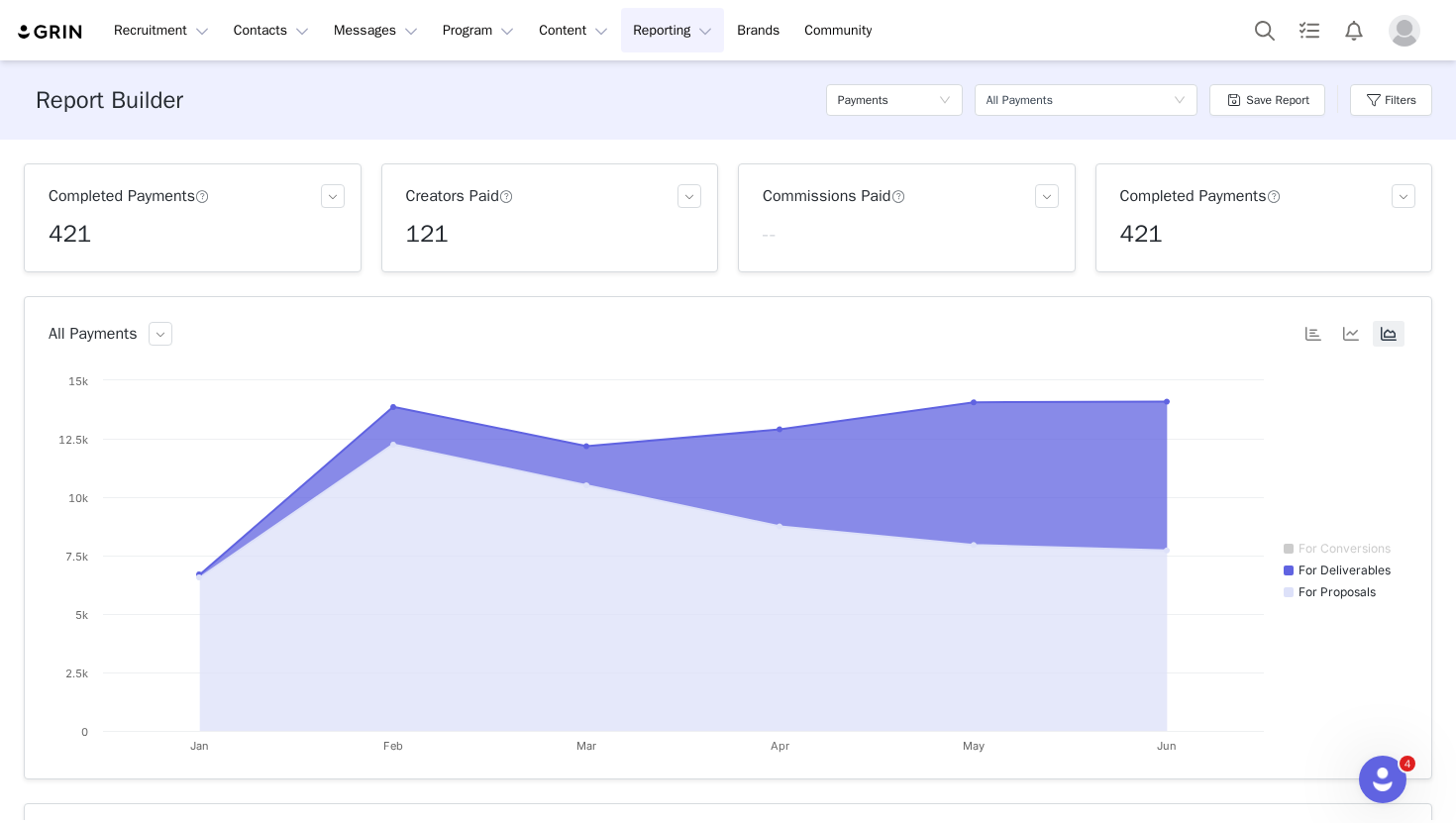 click on "Select a report All Payments" at bounding box center [1086, 100] 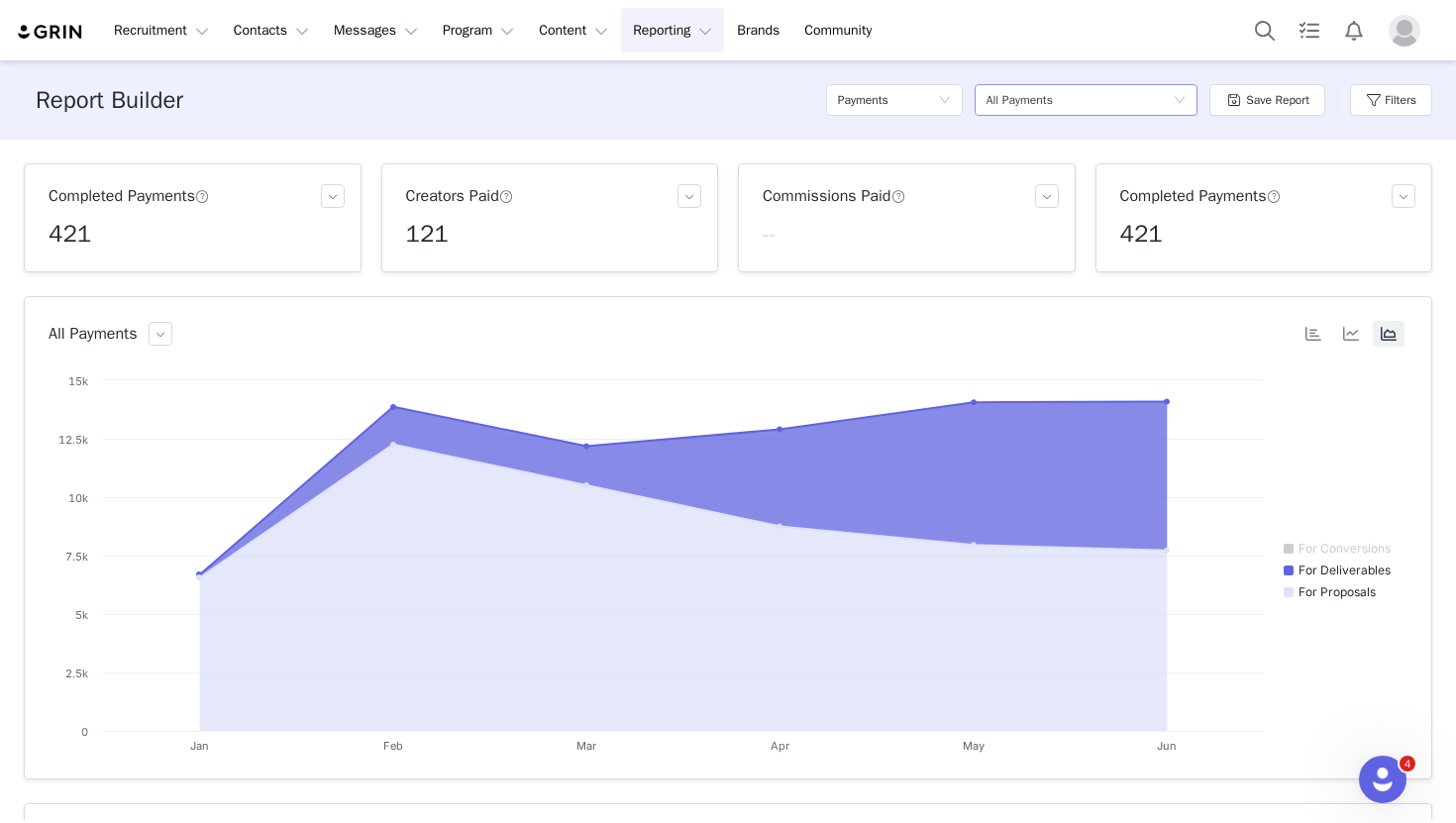 click on "All Payments" at bounding box center (1019, 100) 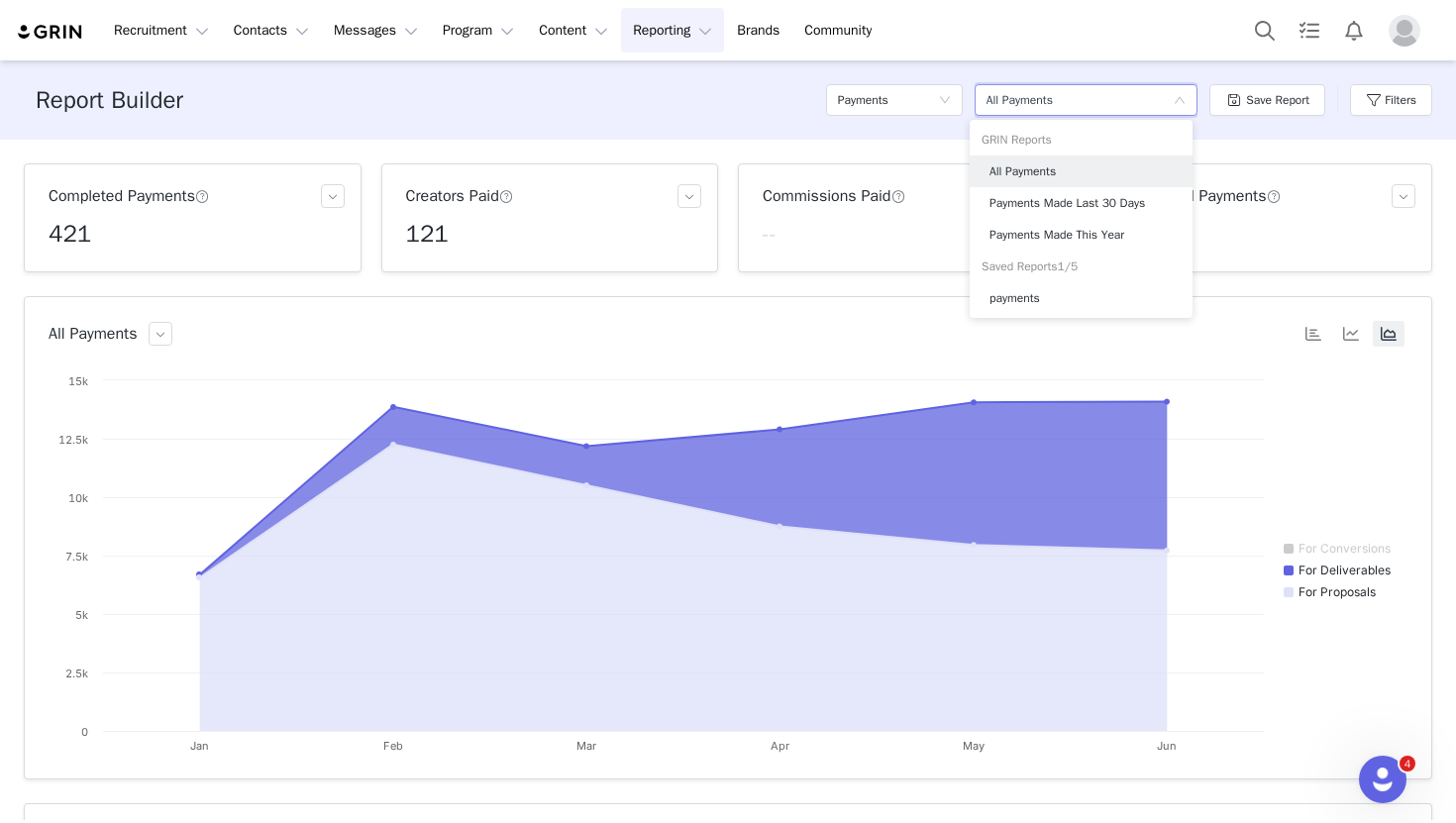 click on "421" at bounding box center (1268, 234) 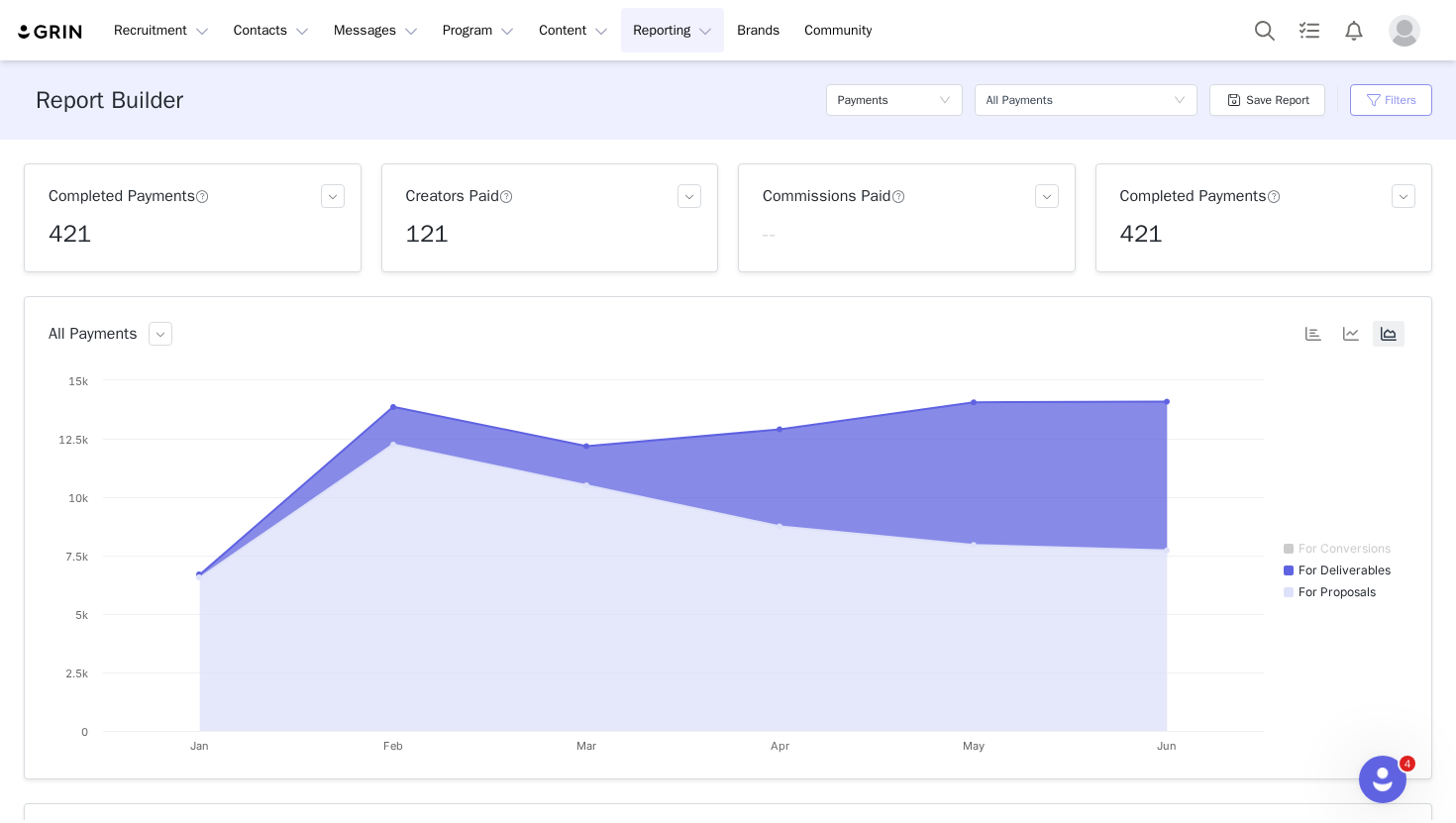 click on "Filters" at bounding box center (1391, 100) 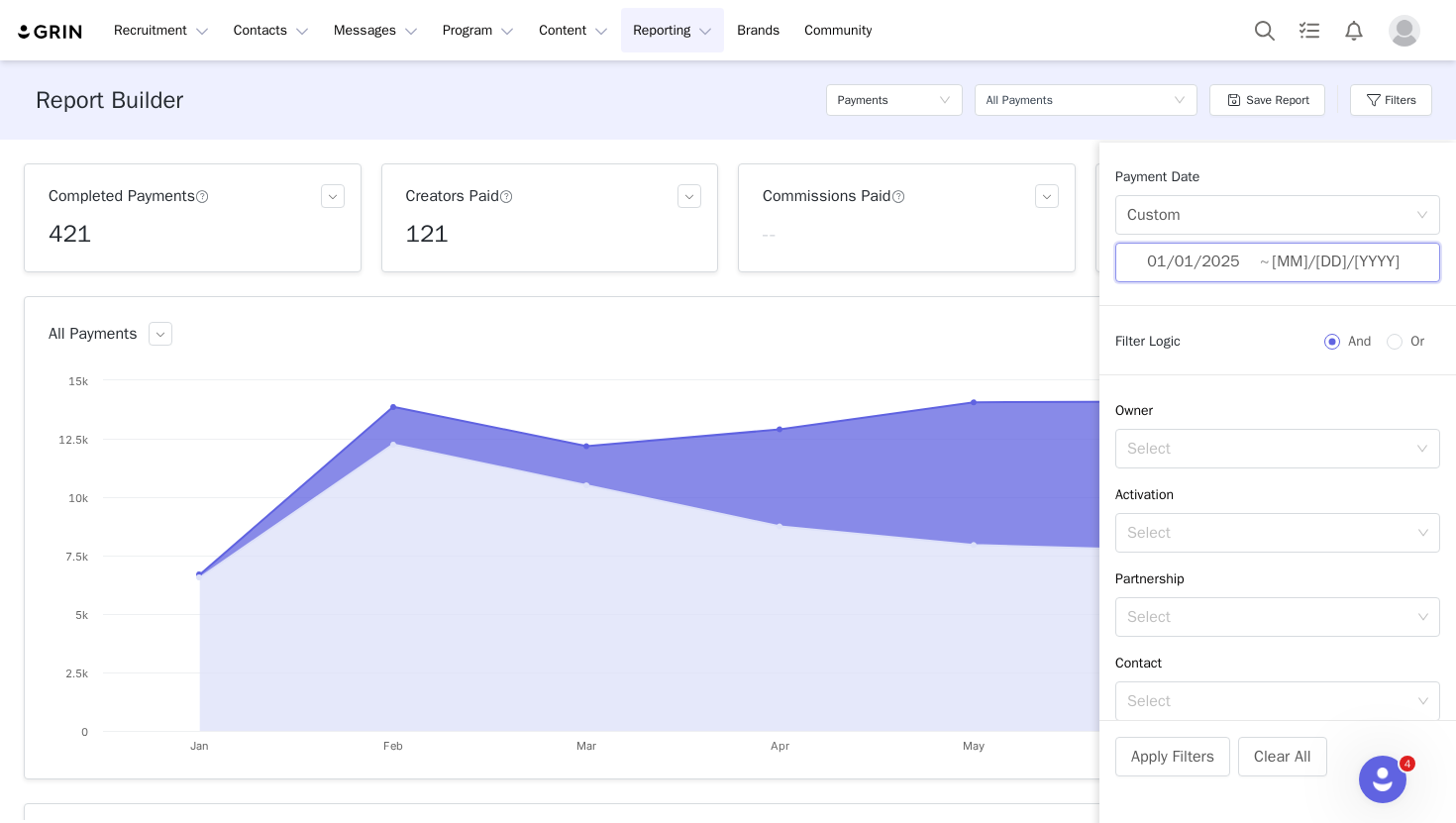 click on "[MM]/[DD]/[YYYY]  ~  [MM]/[DD]/[YYYY]" at bounding box center (1278, 262) 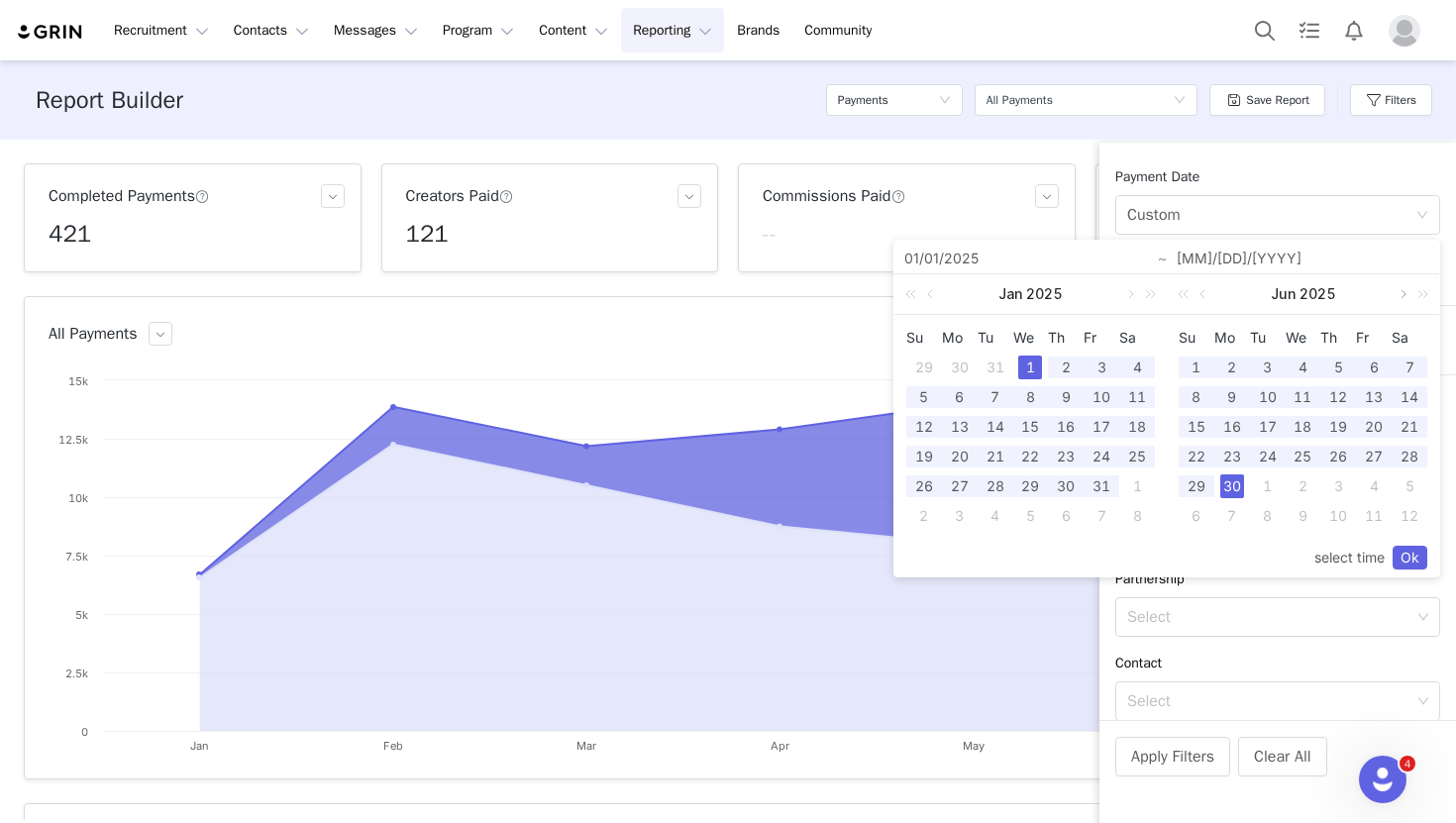 click at bounding box center (1402, 294) 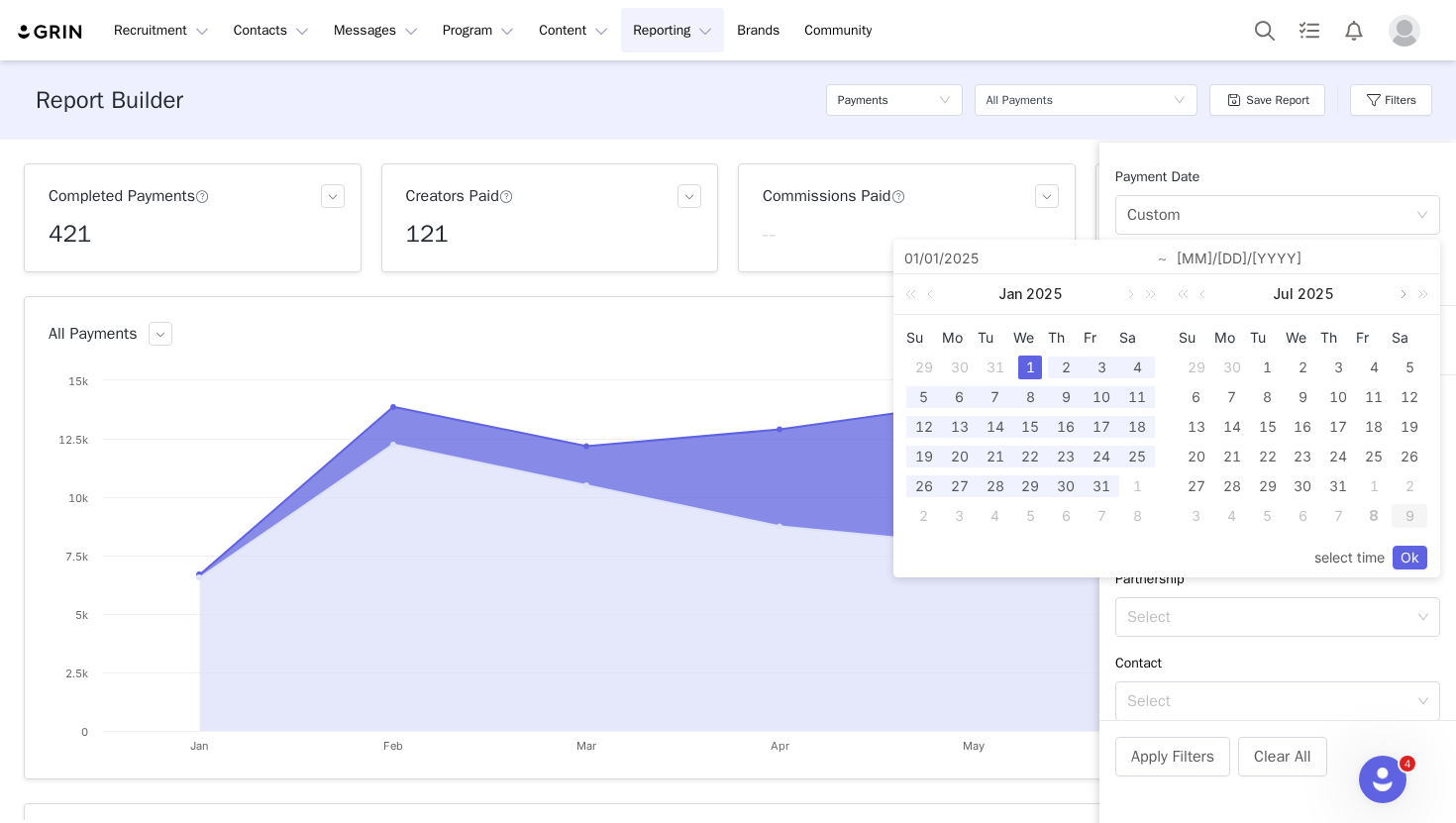 click at bounding box center [1402, 294] 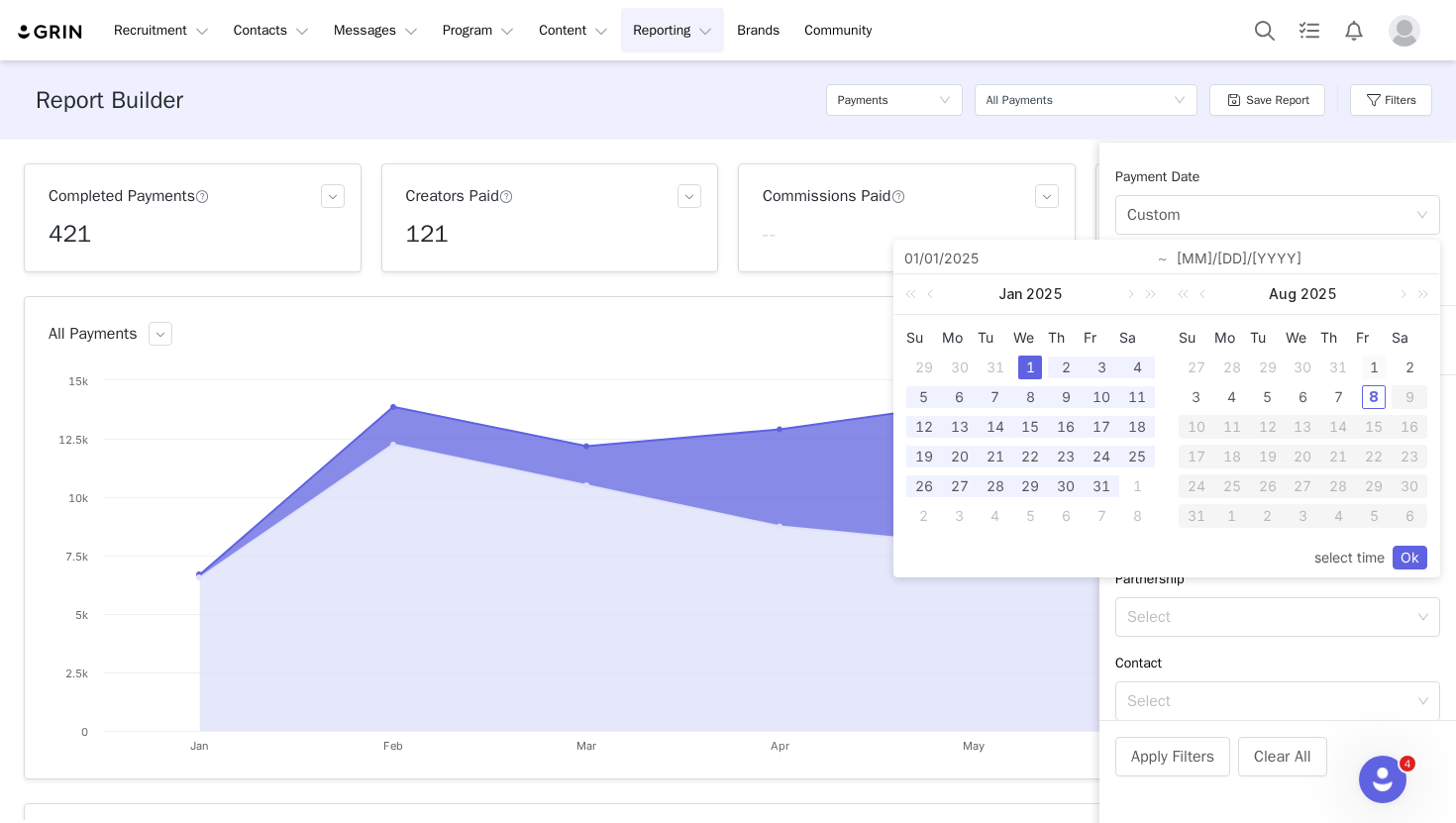 click on "1" at bounding box center [1374, 367] 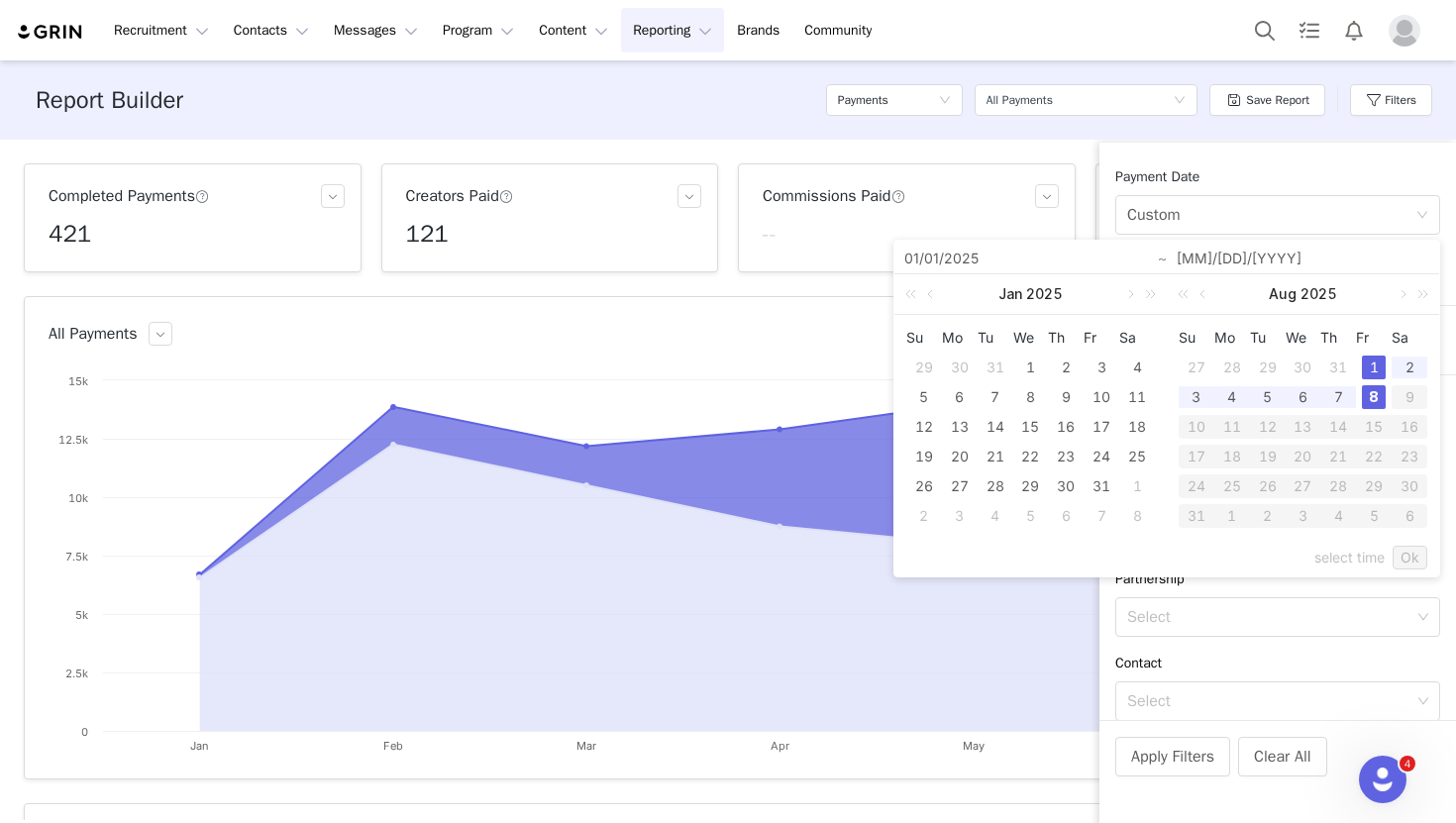 click on "8" at bounding box center [1374, 397] 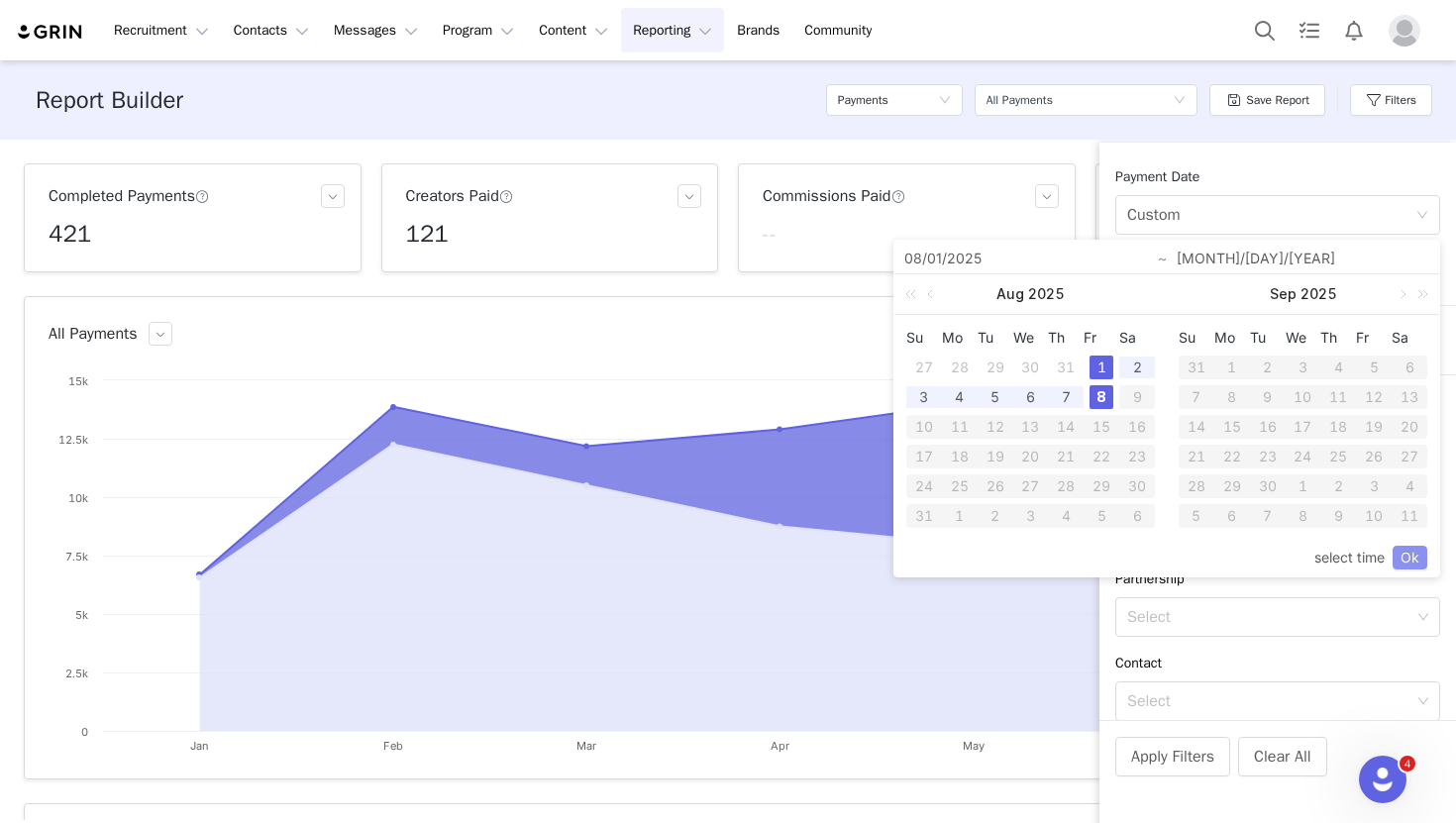 click on "Ok" at bounding box center (1409, 558) 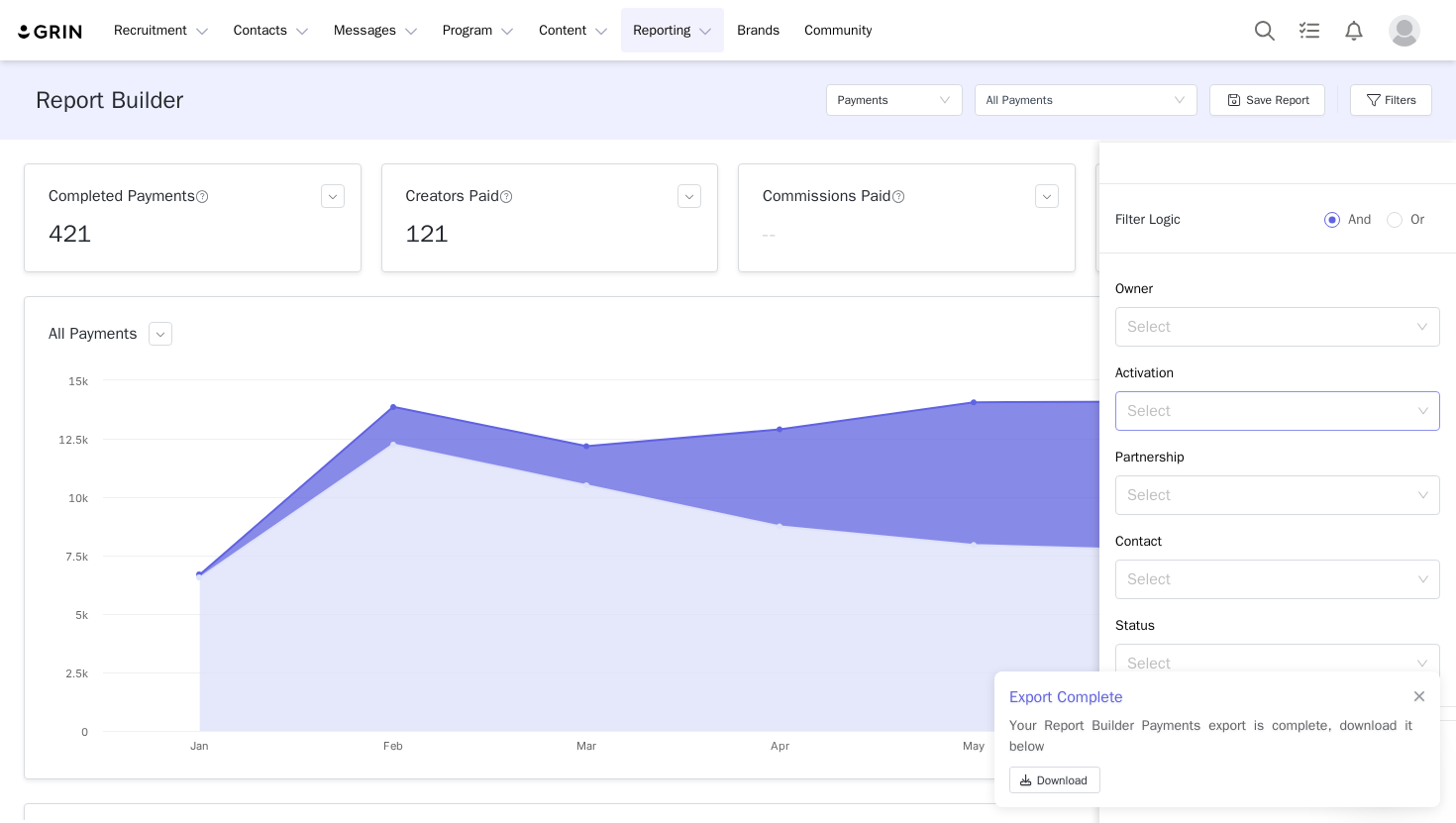 scroll, scrollTop: 127, scrollLeft: 0, axis: vertical 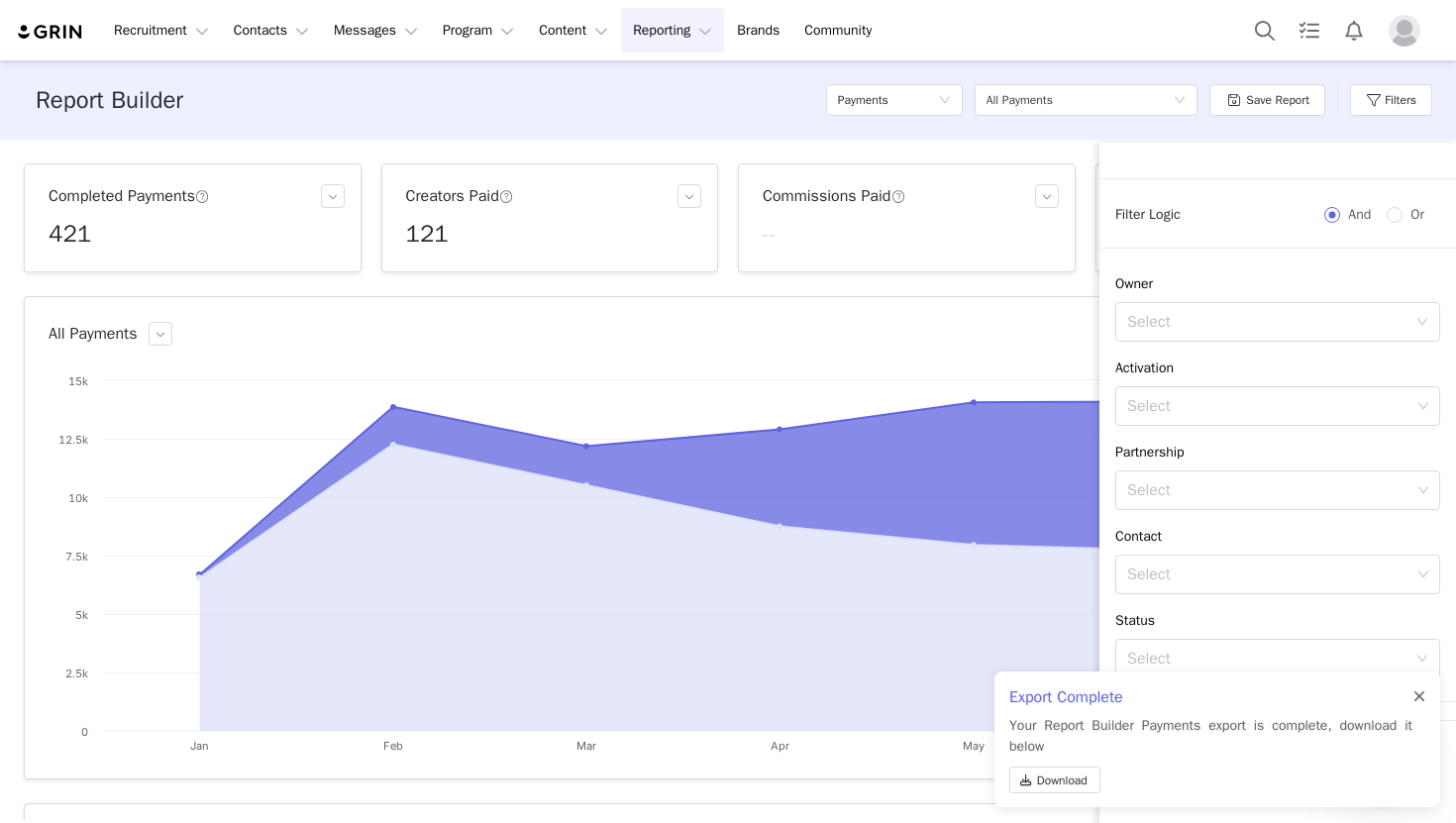 click at bounding box center (1419, 697) 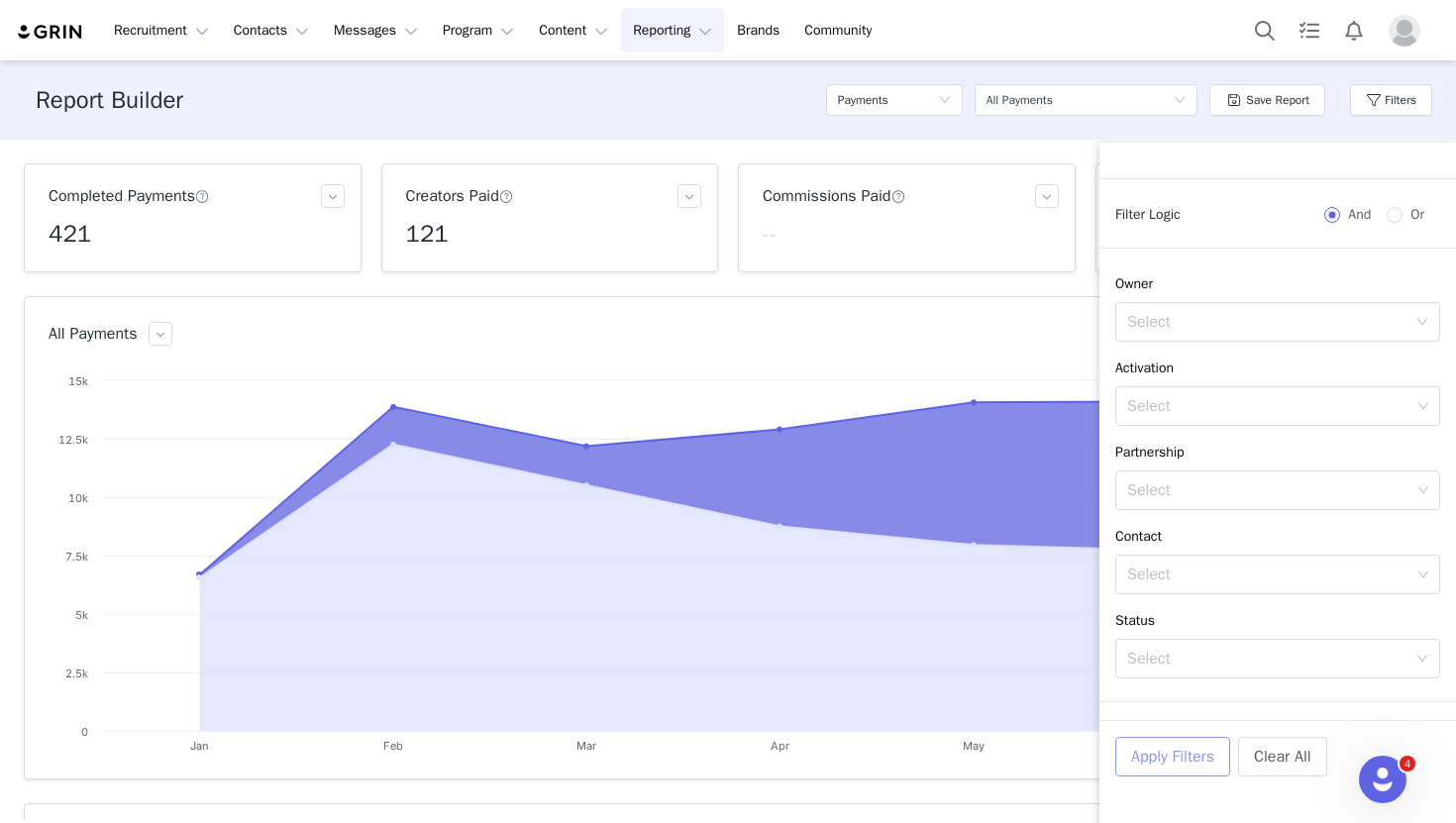 click on "Apply Filters" at bounding box center (1173, 757) 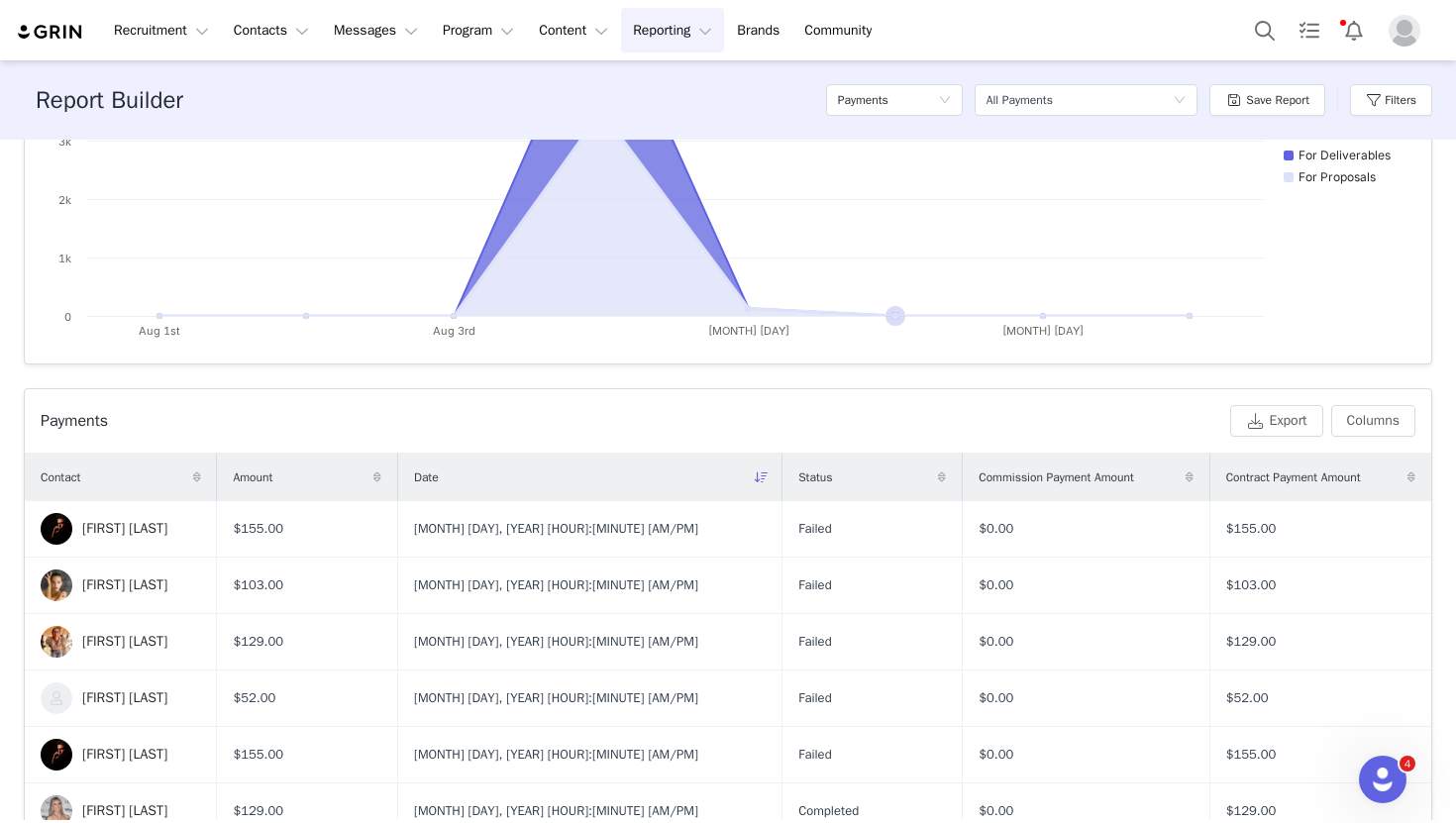 scroll, scrollTop: 506, scrollLeft: 0, axis: vertical 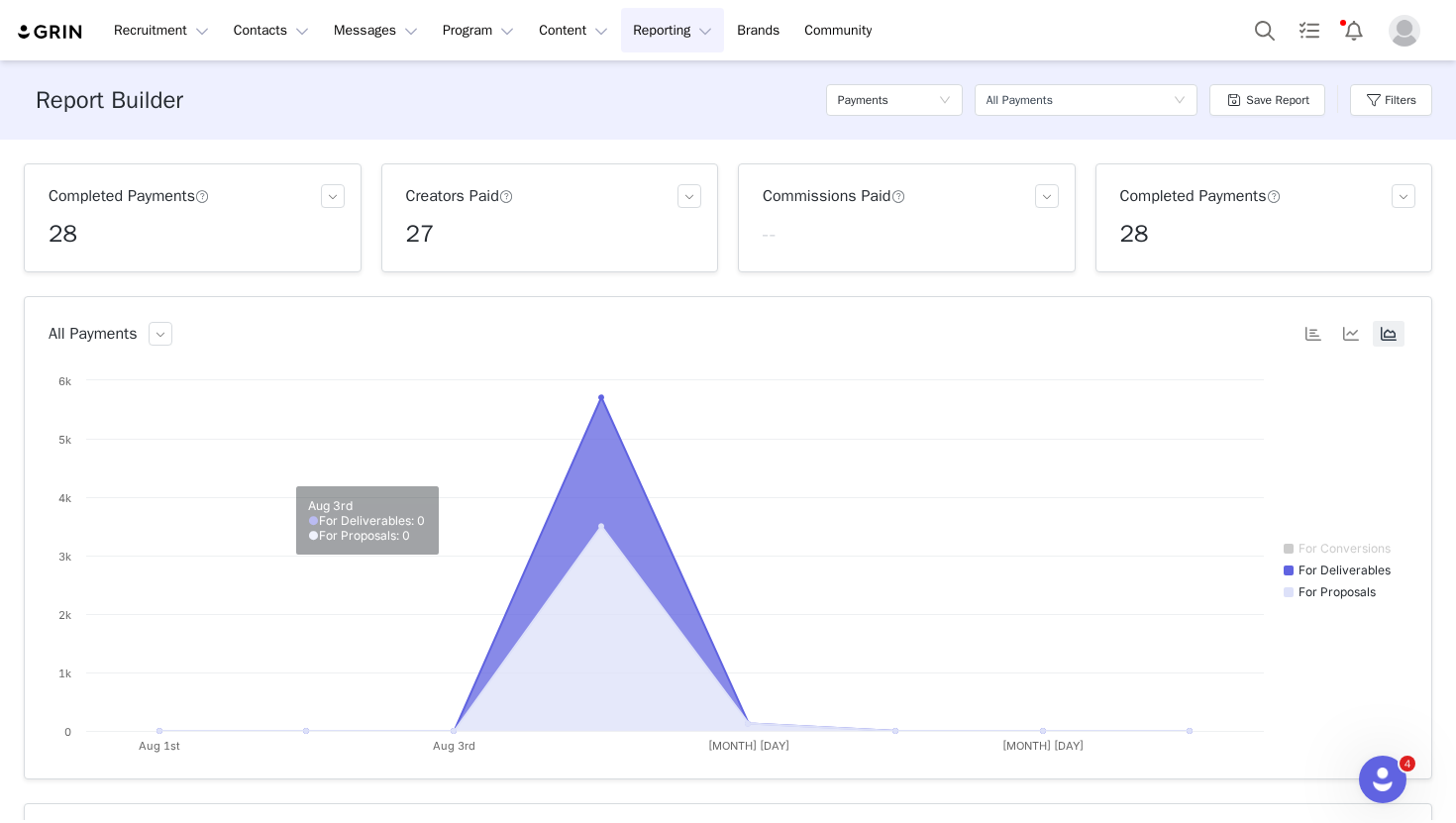 click on "Completed Payments        28" at bounding box center (192, 218) 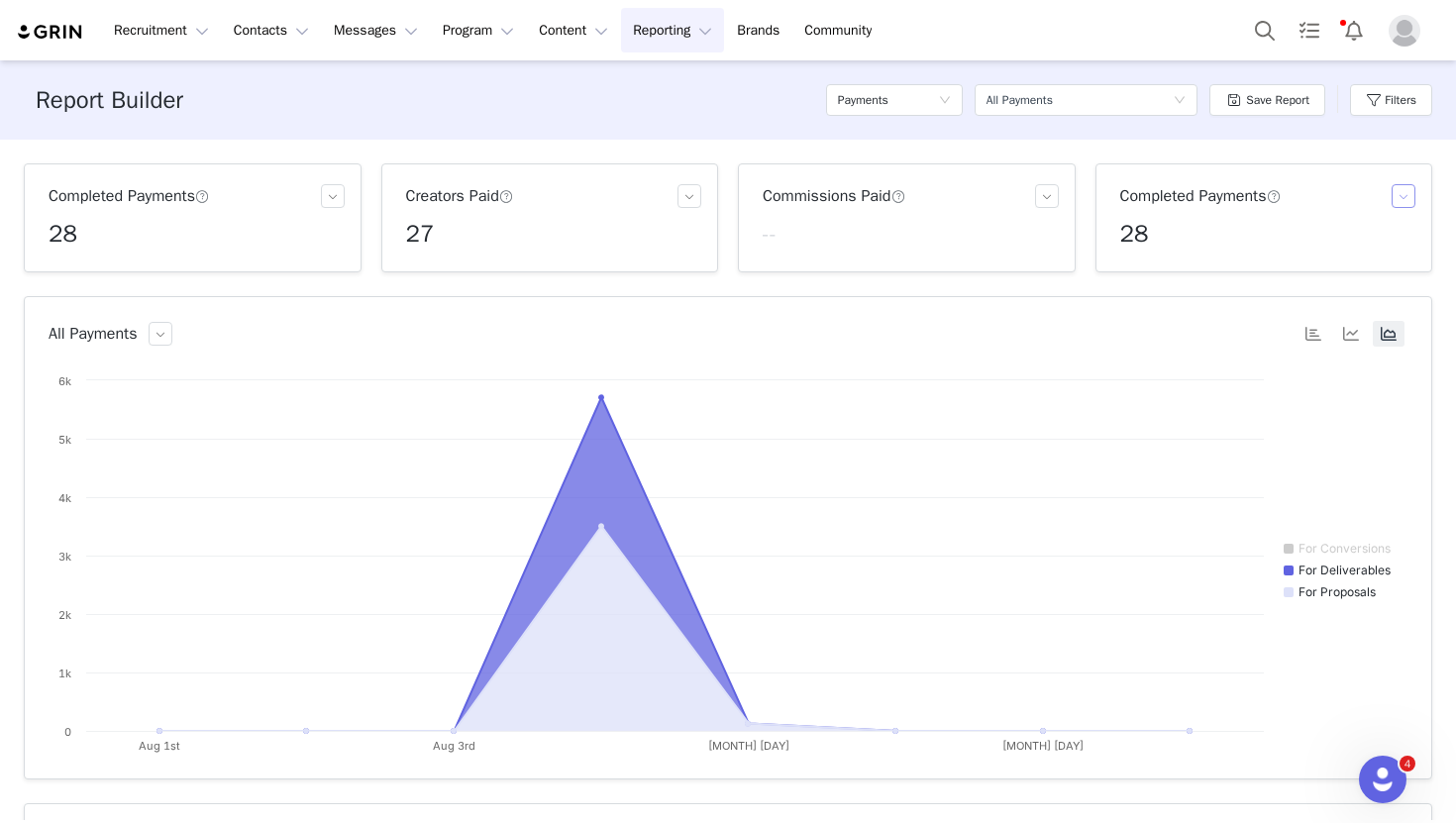 click at bounding box center [1404, 196] 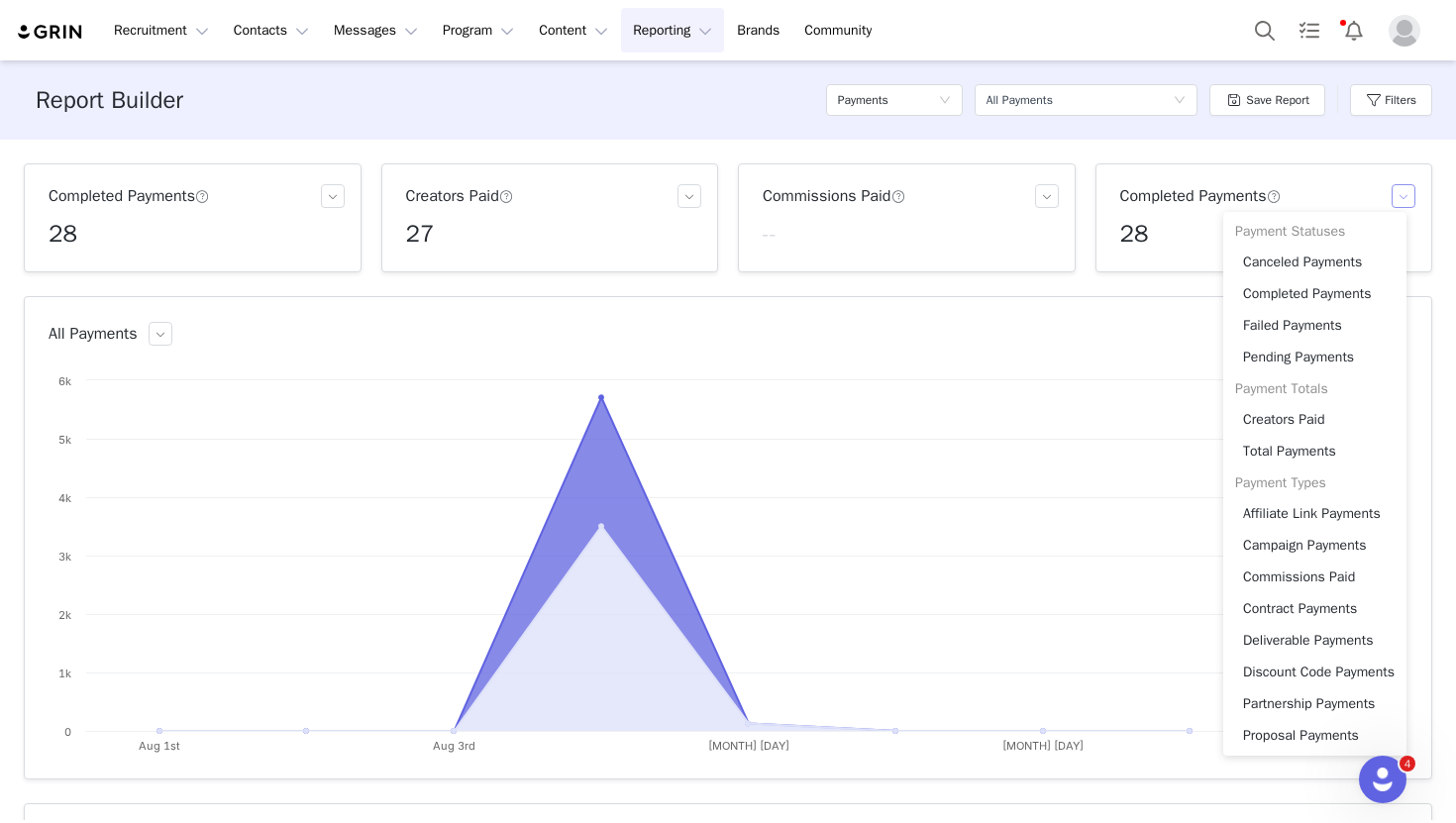 click at bounding box center [1404, 196] 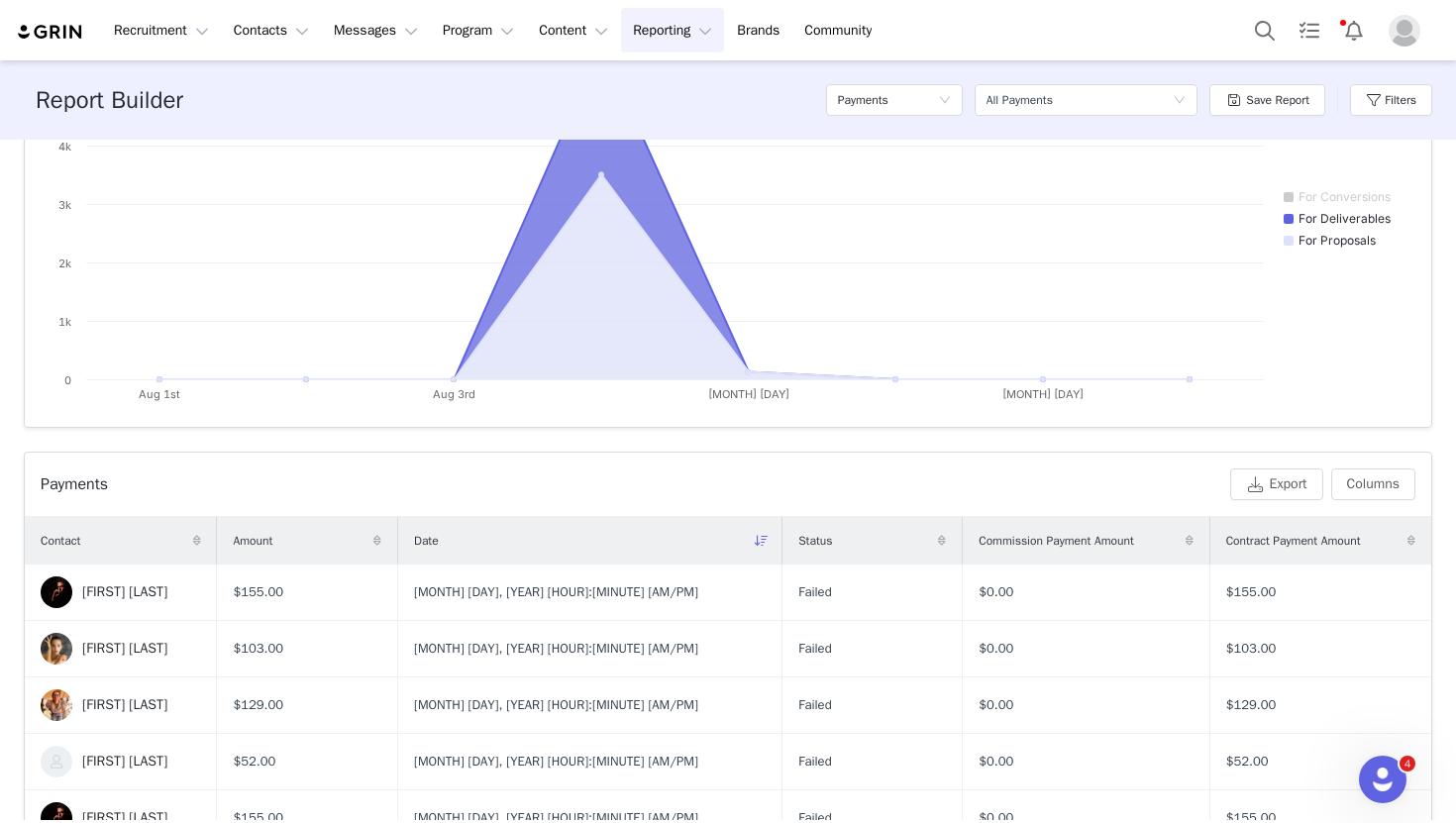 scroll, scrollTop: 359, scrollLeft: 0, axis: vertical 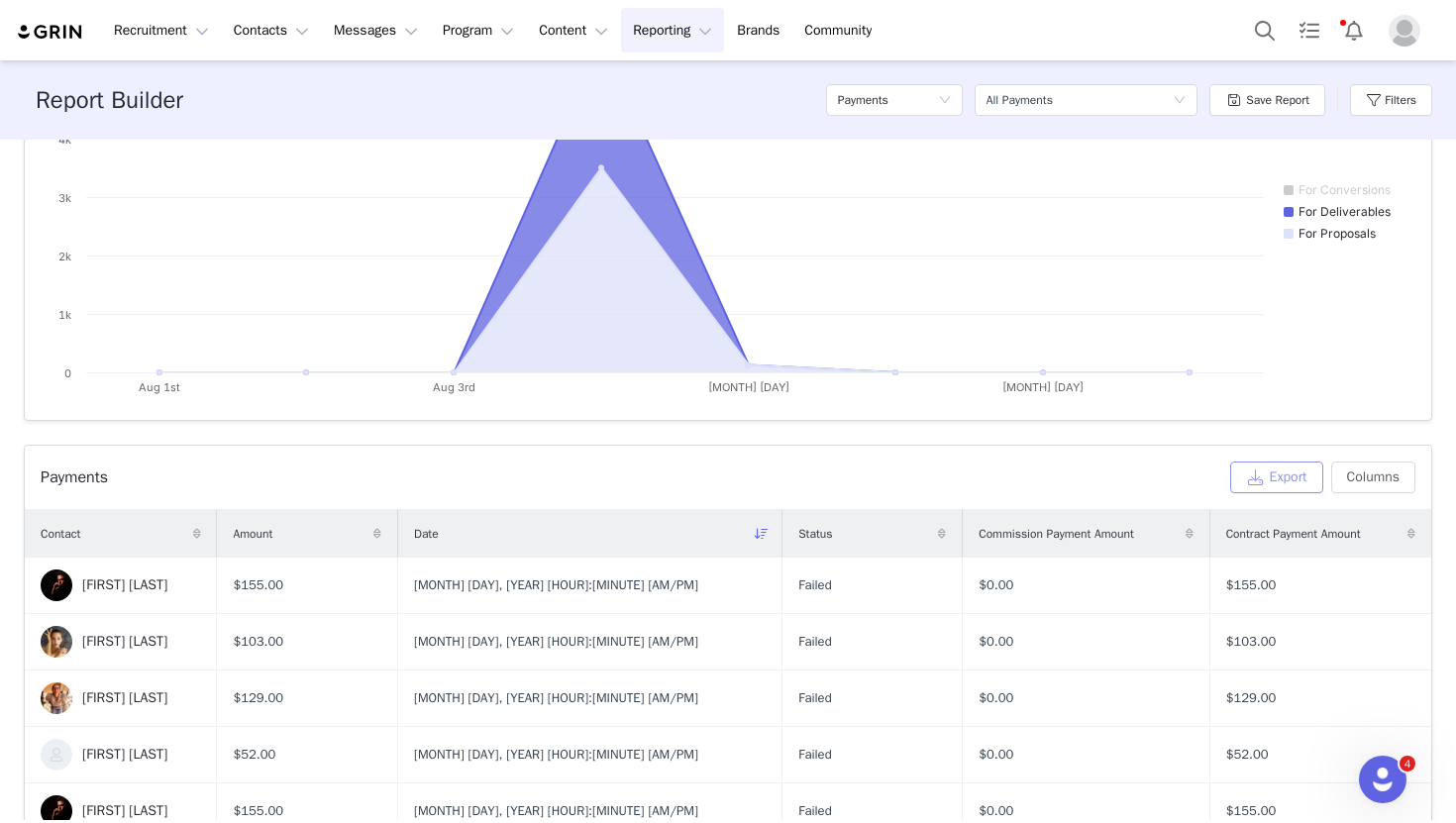 click on "Export" at bounding box center [1277, 477] 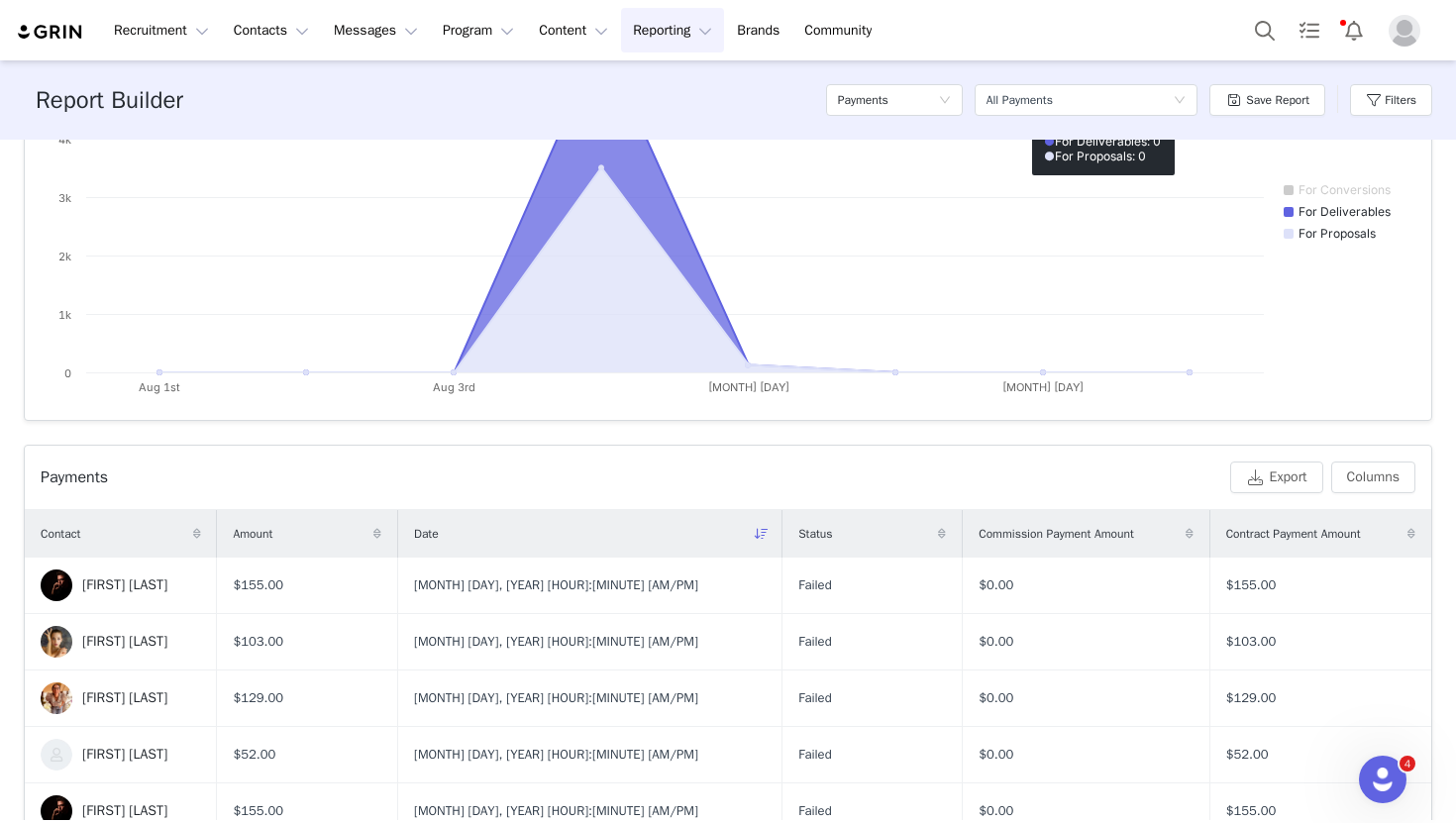 click on "Completed Payments        [NUMBER]  Creators Paid        [NUMBER]  Commissions Paid        --  Completed Payments        [NUMBER] All Payments     Created with Highcharts 9.3.3 Chart title For Conversions For Deliverables For Proposals Aug 1st Aug 3rd Aug 5th Aug 7th 0 1k 2k 3k 4k 5k 6k Aug 8th ​ ●   For Deliverables: 0 ​ ●   For Proposals: 0 ​  Payments      Export     Columns  Contact   Amount   Date   Status   Commission Payment Amount   Contract Payment Amount   [FIRST] [LAST]  [CURRENCY][AMOUNT] [MONTH] [DAY], [YEAR] [HOUR]:[MINUTE] [AM/PM] Failed [CURRENCY] [AMOUNT] [CURRENCY] [AMOUNT]  [FIRST] [LAST]  [CURRENCY][AMOUNT] [MONTH] [DAY], [YEAR] [HOUR]:[MINUTE] [AM/PM] Failed [CURRENCY] [AMOUNT] [CURRENCY] [AMOUNT]  [FIRST] [LAST]  [CURRENCY][AMOUNT] [MONTH] [DAY], [YEAR] [HOUR]:[MINUTE] [AM/PM] Failed [CURRENCY] [AMOUNT] [CURRENCY] [AMOUNT]  [FIRST] [LAST]  [CURRENCY][AMOUNT] [MONTH] [DAY], [YEAR] [HOUR]:[MINUTE] [AM/PM] Failed [CURRENCY] [AMOUNT] [CURRENCY] [AMOUNT]  [FIRST] [LAST]  [CURRENCY][AMOUNT] [MONTH] [DAY], [YEAR] [HOUR]:[MINUTE] [AM/PM] Failed [CURRENCY] [AMOUNT] [CURRENCY] [AMOUNT]  [FIRST] [LAST]  [CURRENCY][AMOUNT] [MONTH] [DAY], [YEAR] [HOUR]:[MINUTE] [AM/PM] Completed [CURRENCY] [AMOUNT] [CURRENCY] [AMOUNT]  [FIRST] [LAST]  [CURRENCY][AMOUNT] [MONTH] [DAY], [YEAR] [HOUR]:[MINUTE] [AM/PM] Completed [CURRENCY] [AMOUNT] [CURRENCY] [AMOUNT]  [FIRST] [LAST]  [CURRENCY][AMOUNT] [MONTH] [DAY], [YEAR] [HOUR]:[MINUTE] [AM/PM] Completed [CURRENCY] [AMOUNT] [CURRENCY] [AMOUNT]  [FIRST] [LAST]  [CURRENCY][AMOUNT] Completed 1" at bounding box center (728, 479) 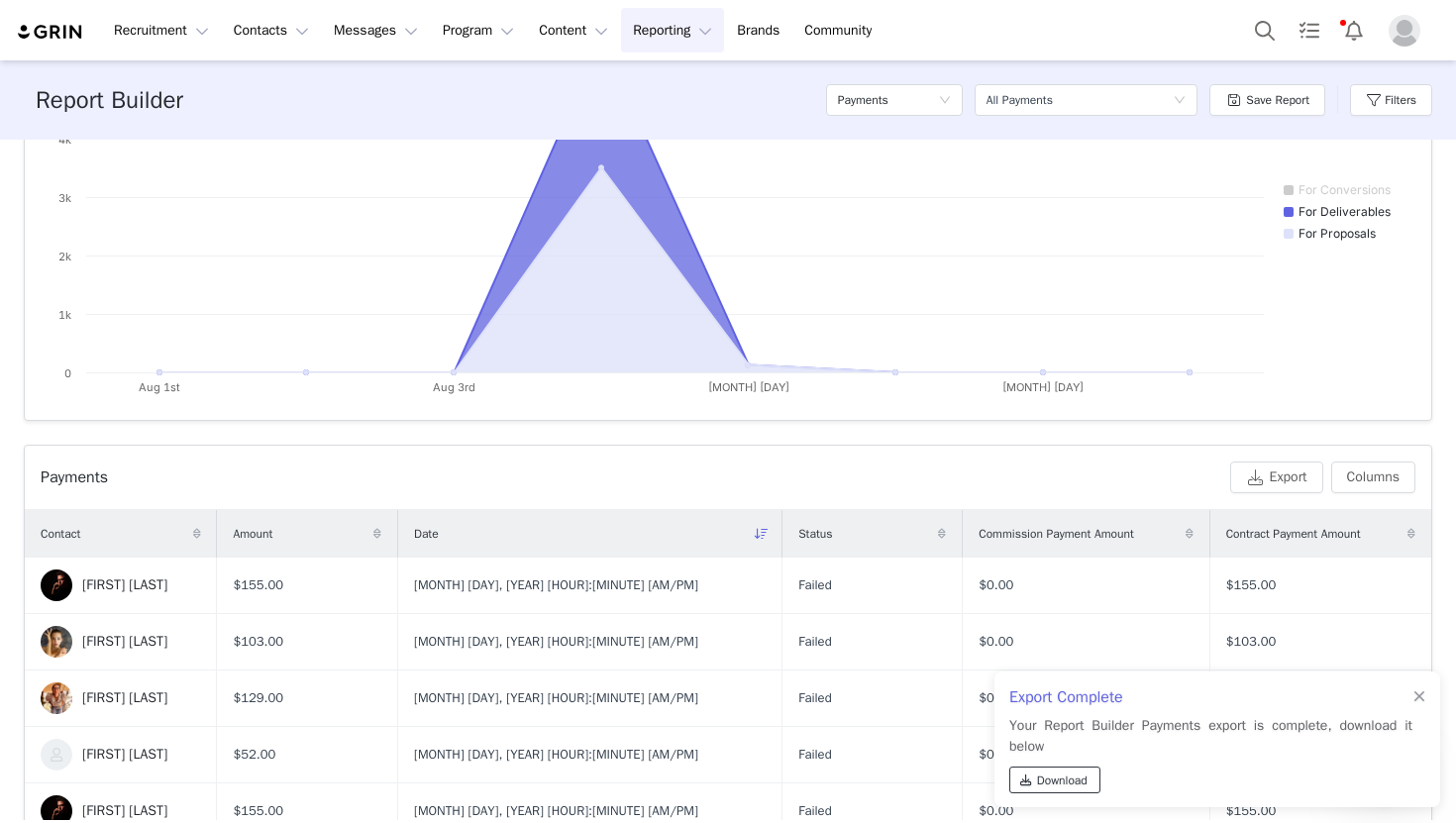 click on "Download" at bounding box center (1062, 780) 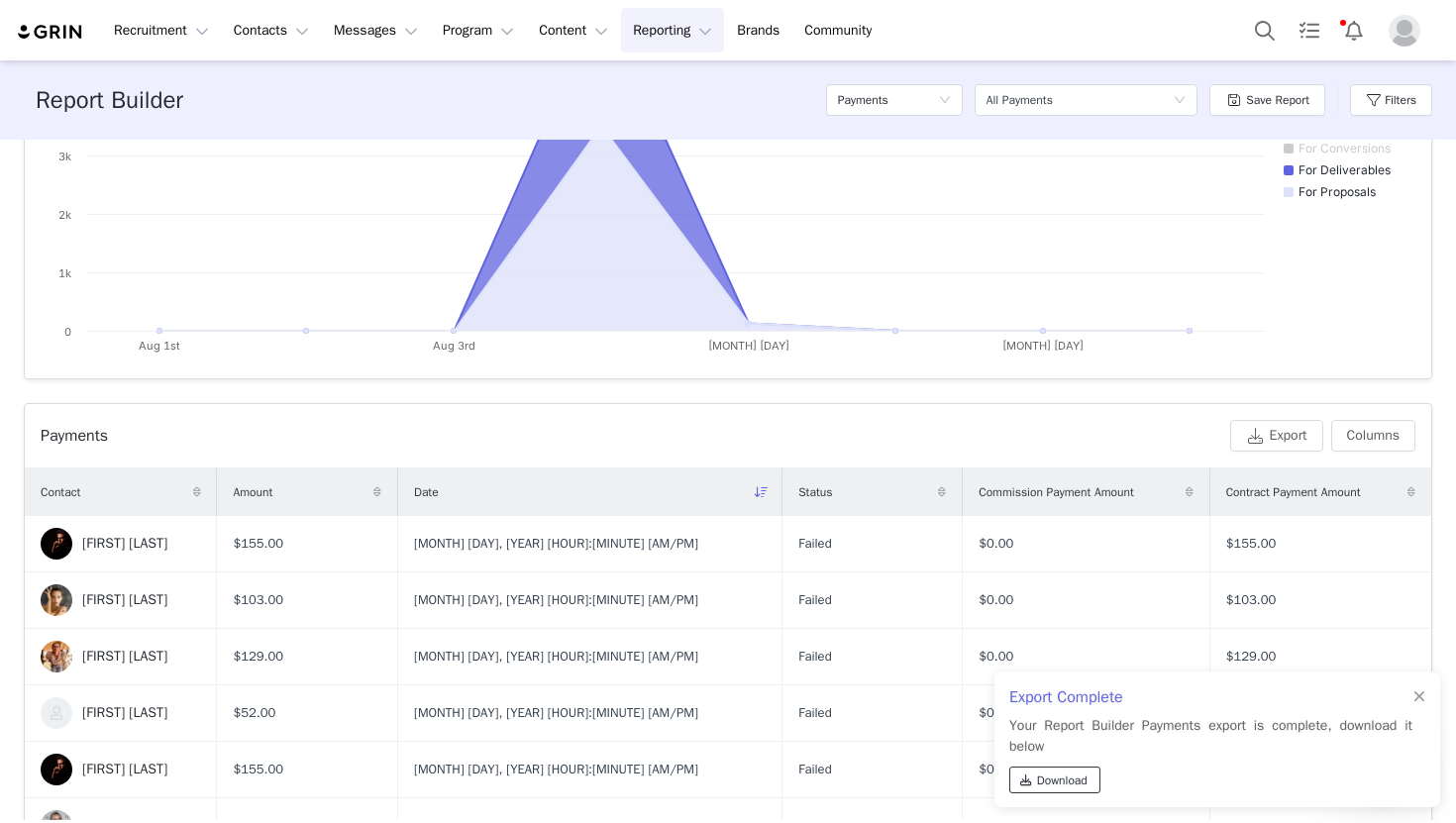 scroll, scrollTop: 0, scrollLeft: 0, axis: both 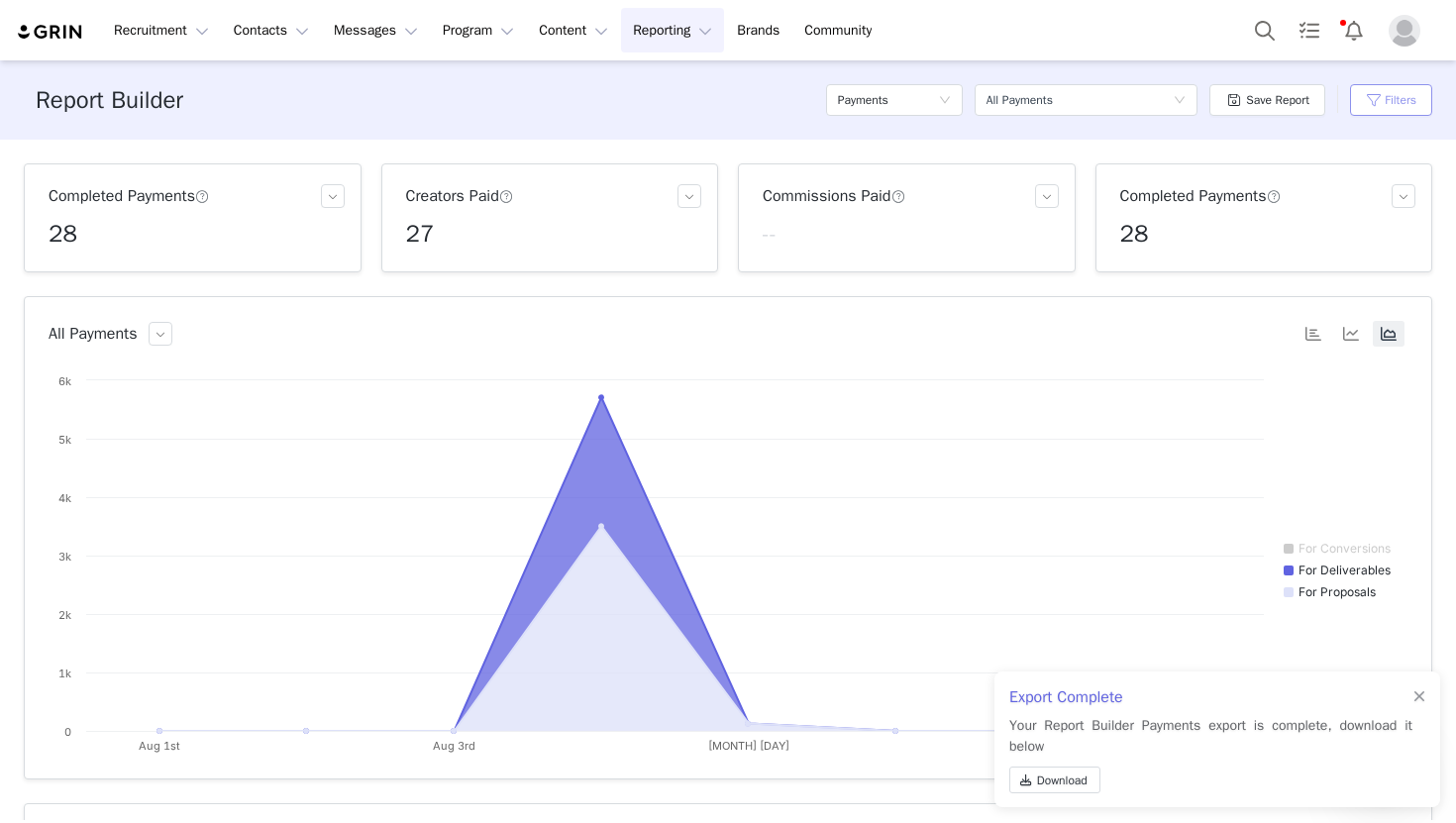 click on "Filters" at bounding box center [1391, 100] 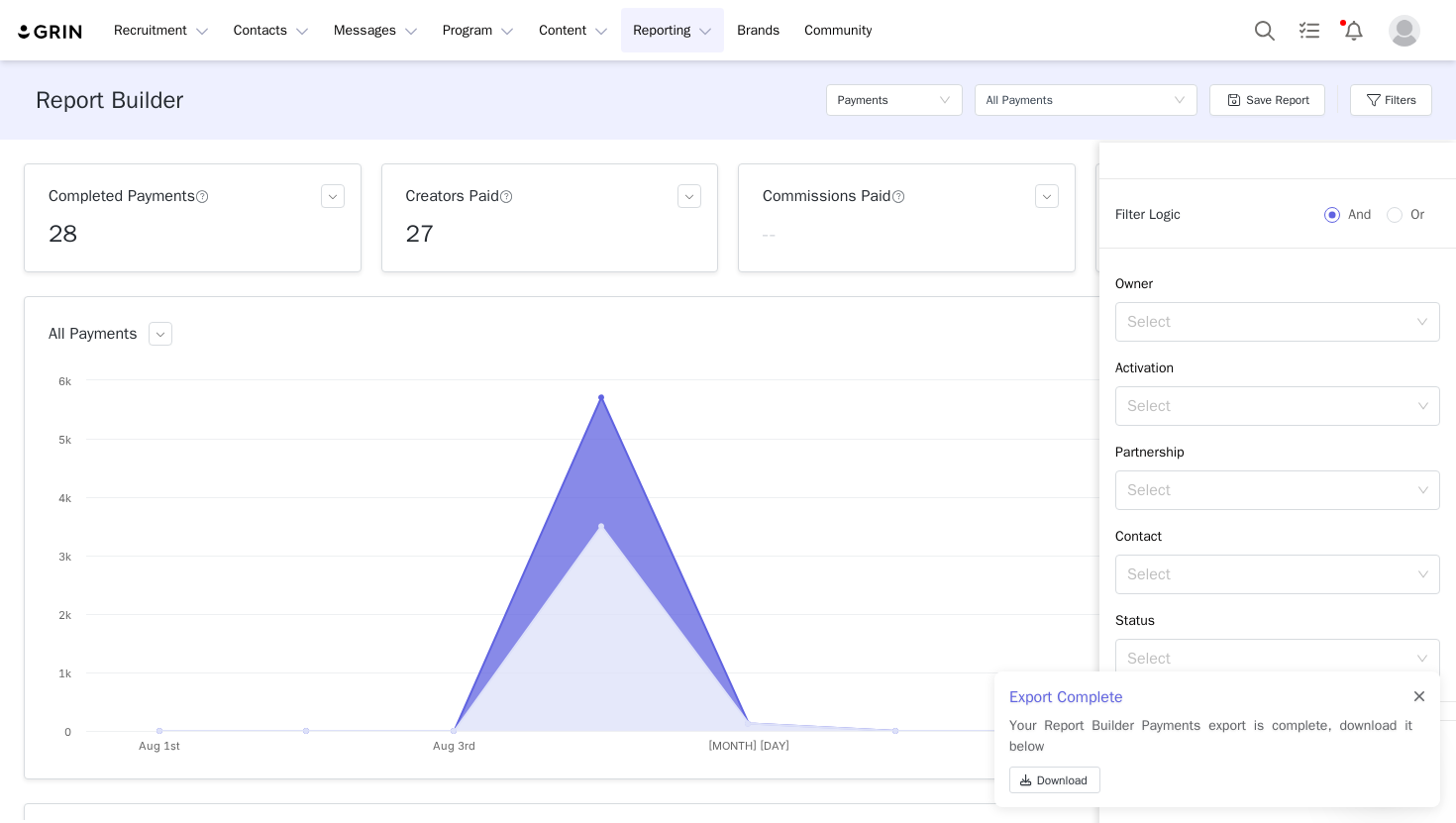 click at bounding box center [1419, 697] 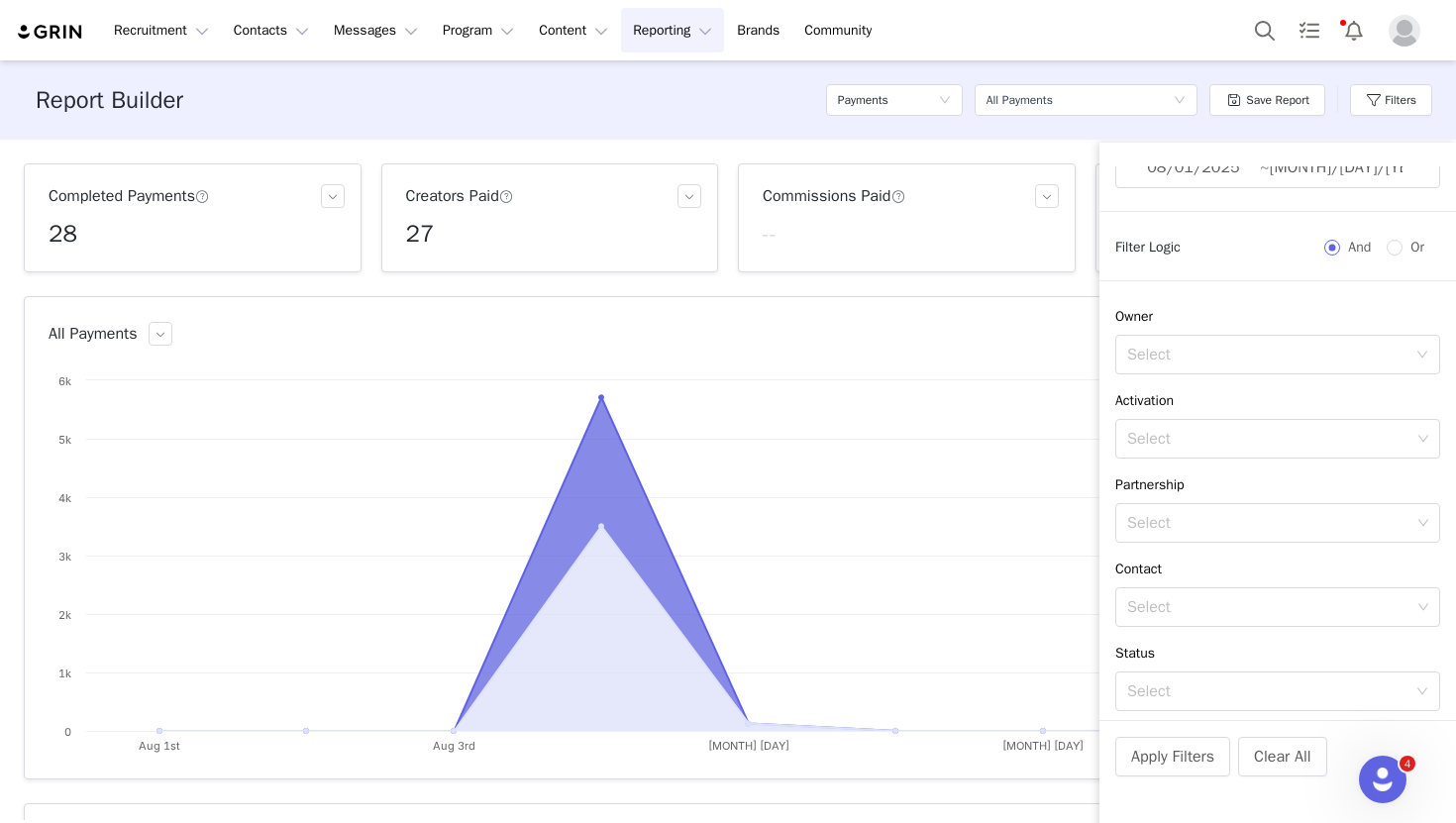 scroll, scrollTop: 0, scrollLeft: 0, axis: both 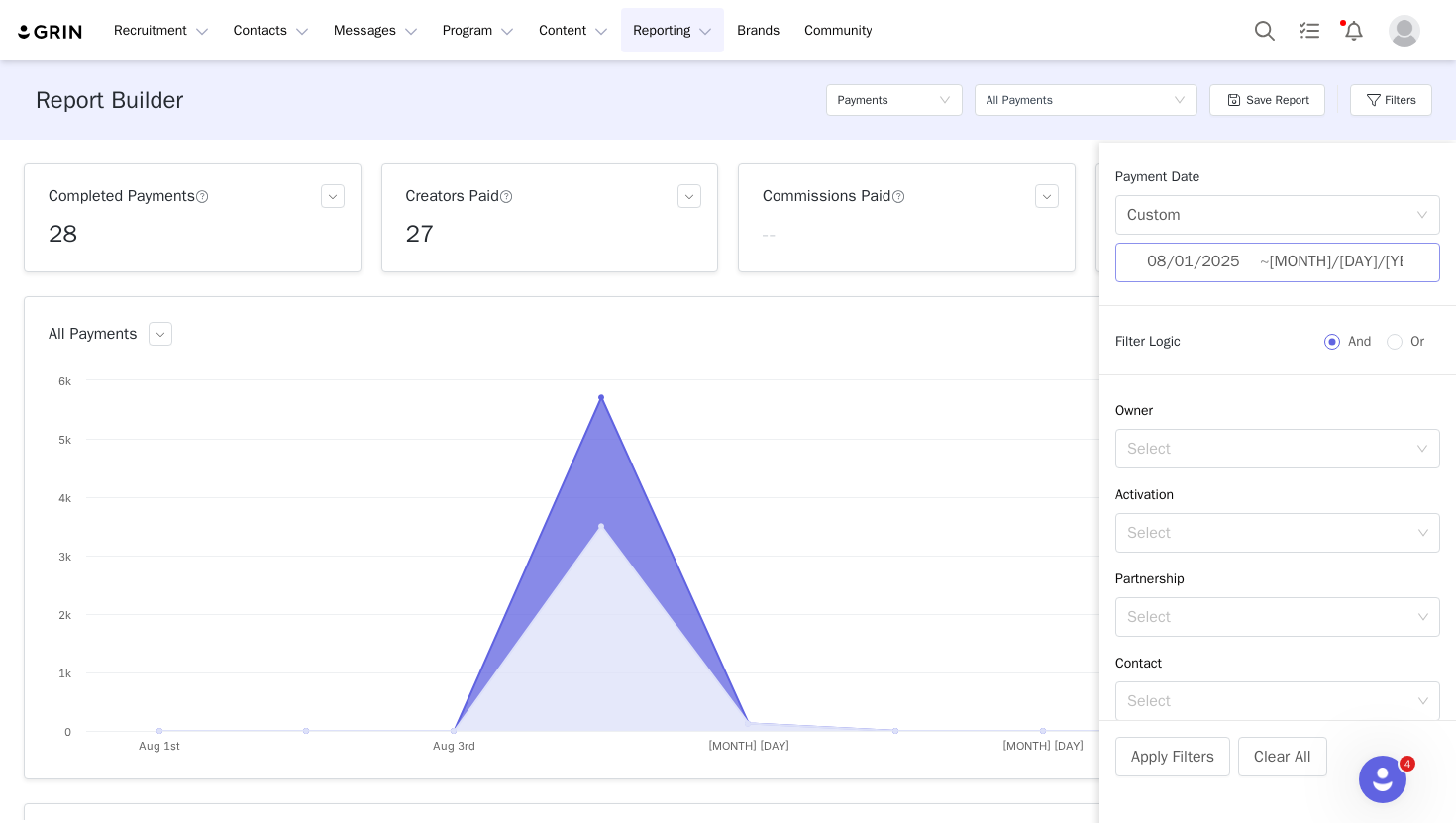 click on "08/01/2025" at bounding box center [1194, 262] 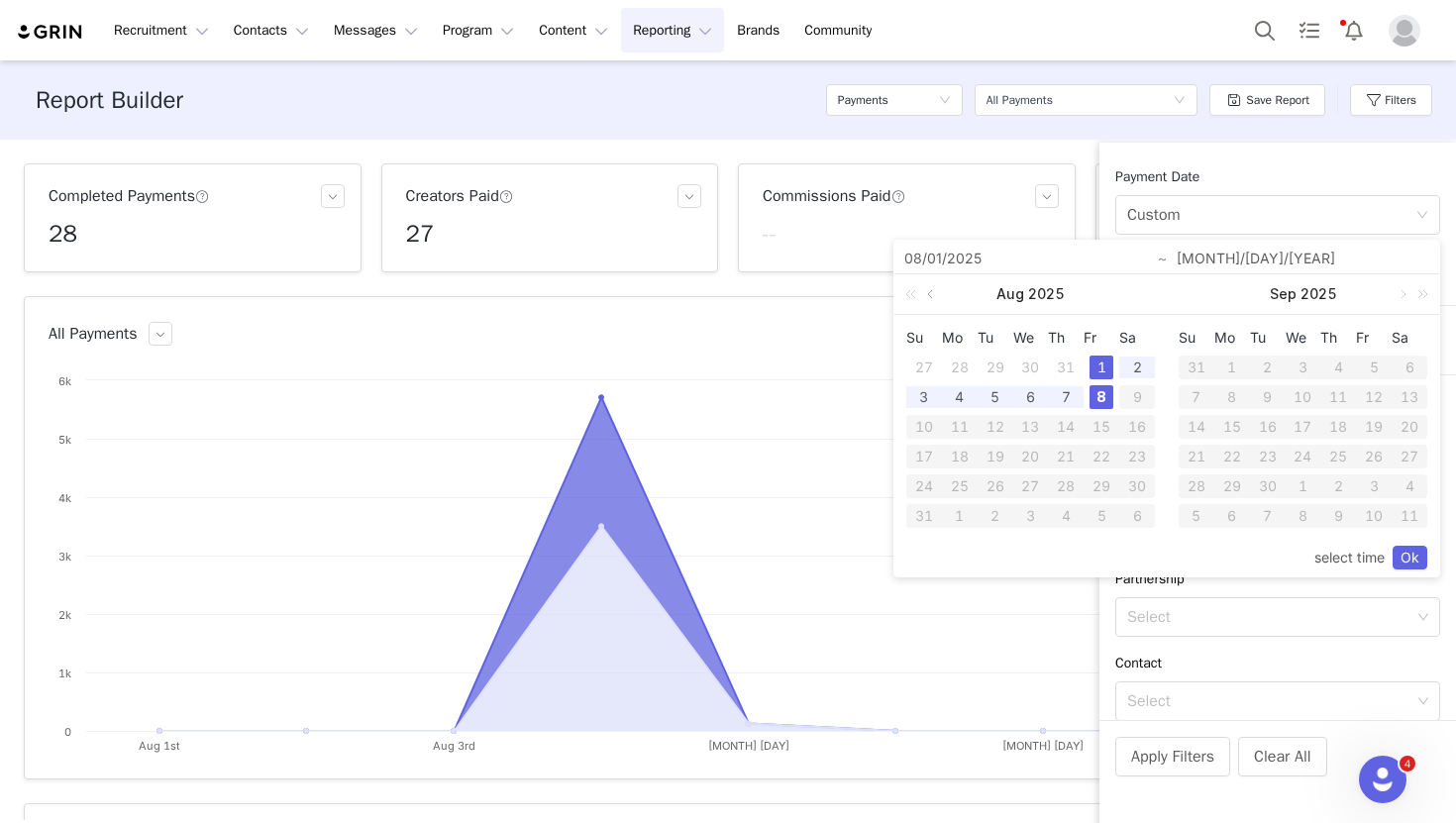 click at bounding box center [932, 294] 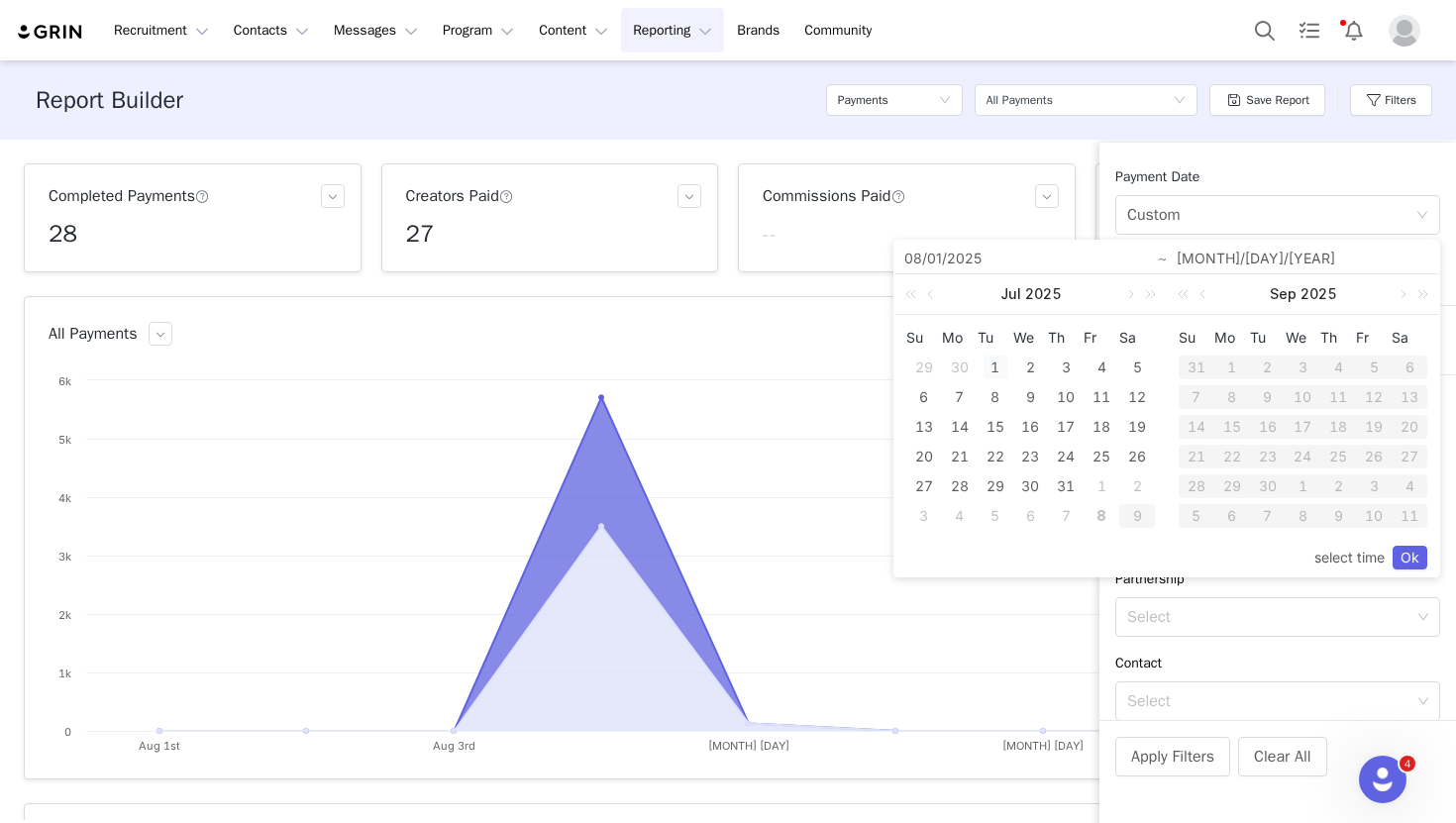 click on "1" at bounding box center (995, 367) 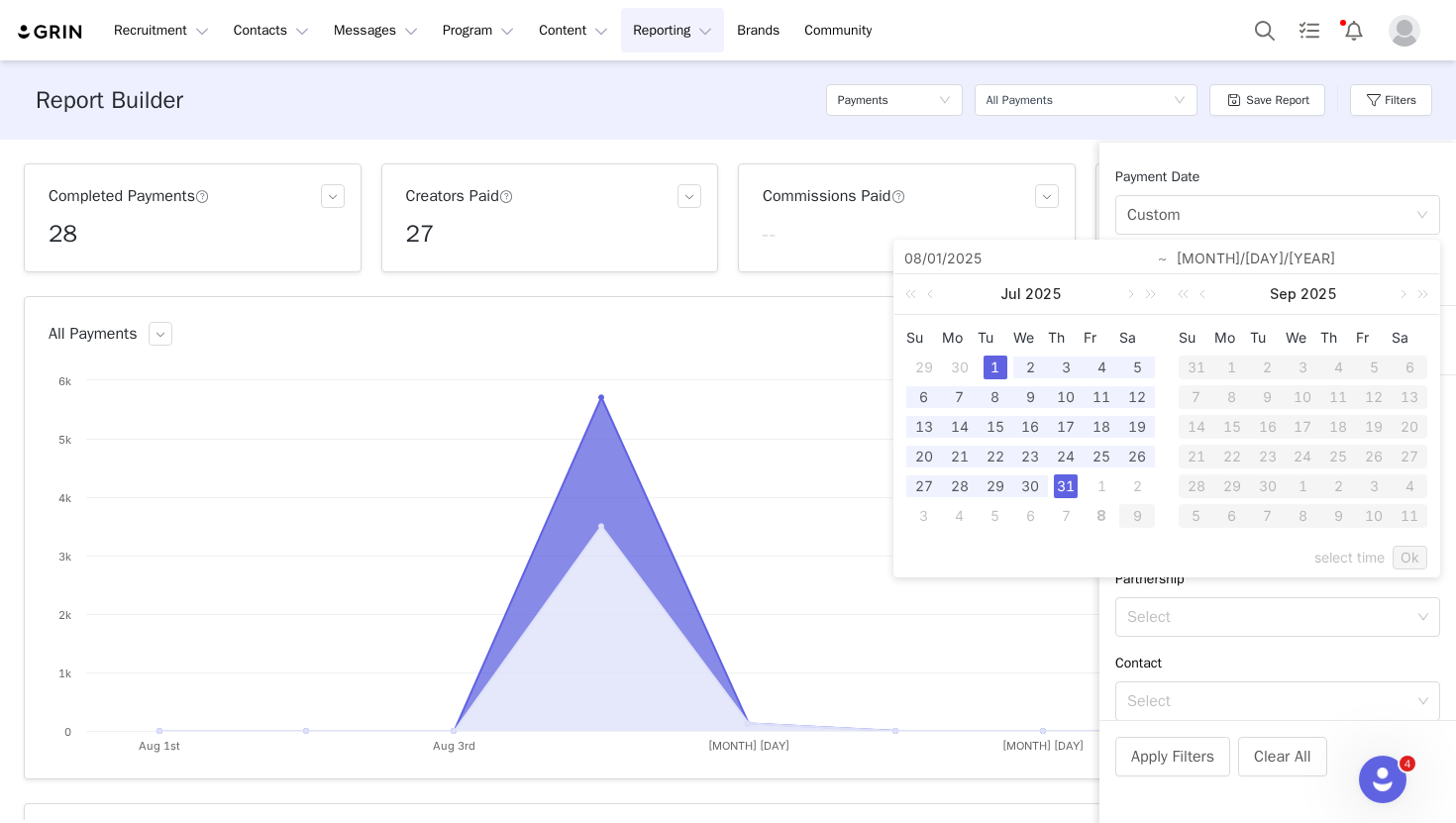 click on "31" at bounding box center (1066, 486) 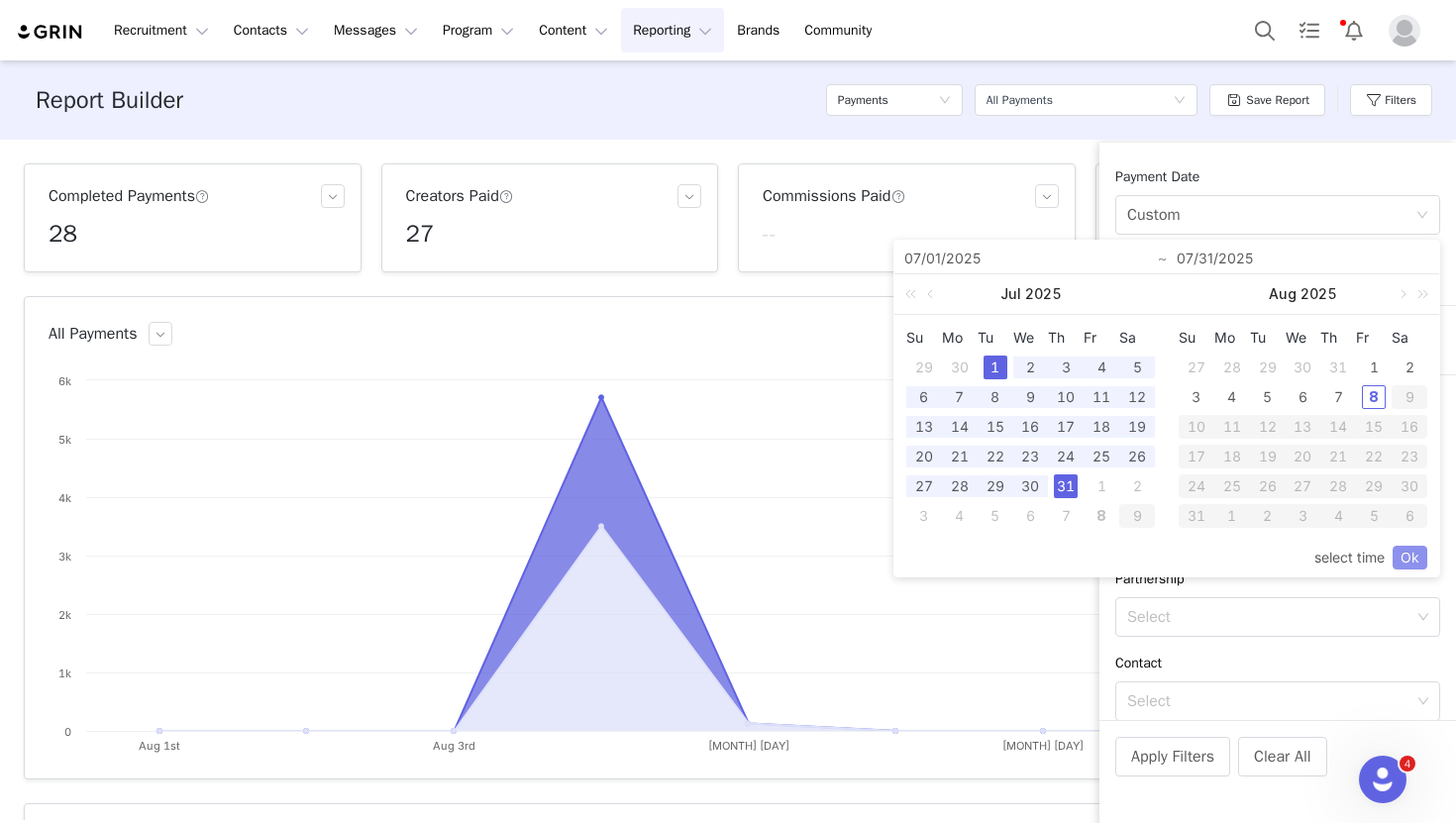 click on "Ok" at bounding box center (1409, 558) 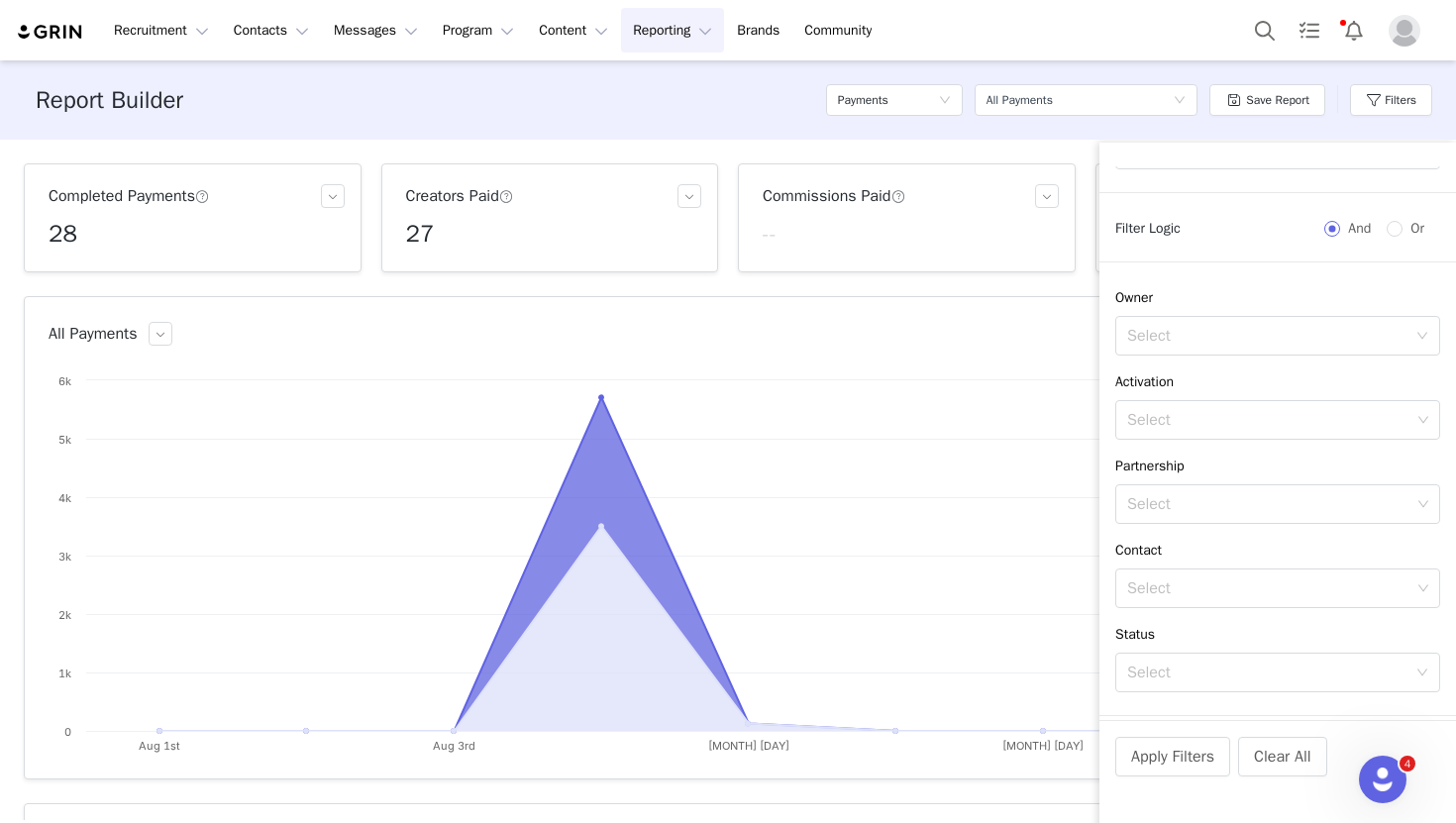 scroll, scrollTop: 165, scrollLeft: 0, axis: vertical 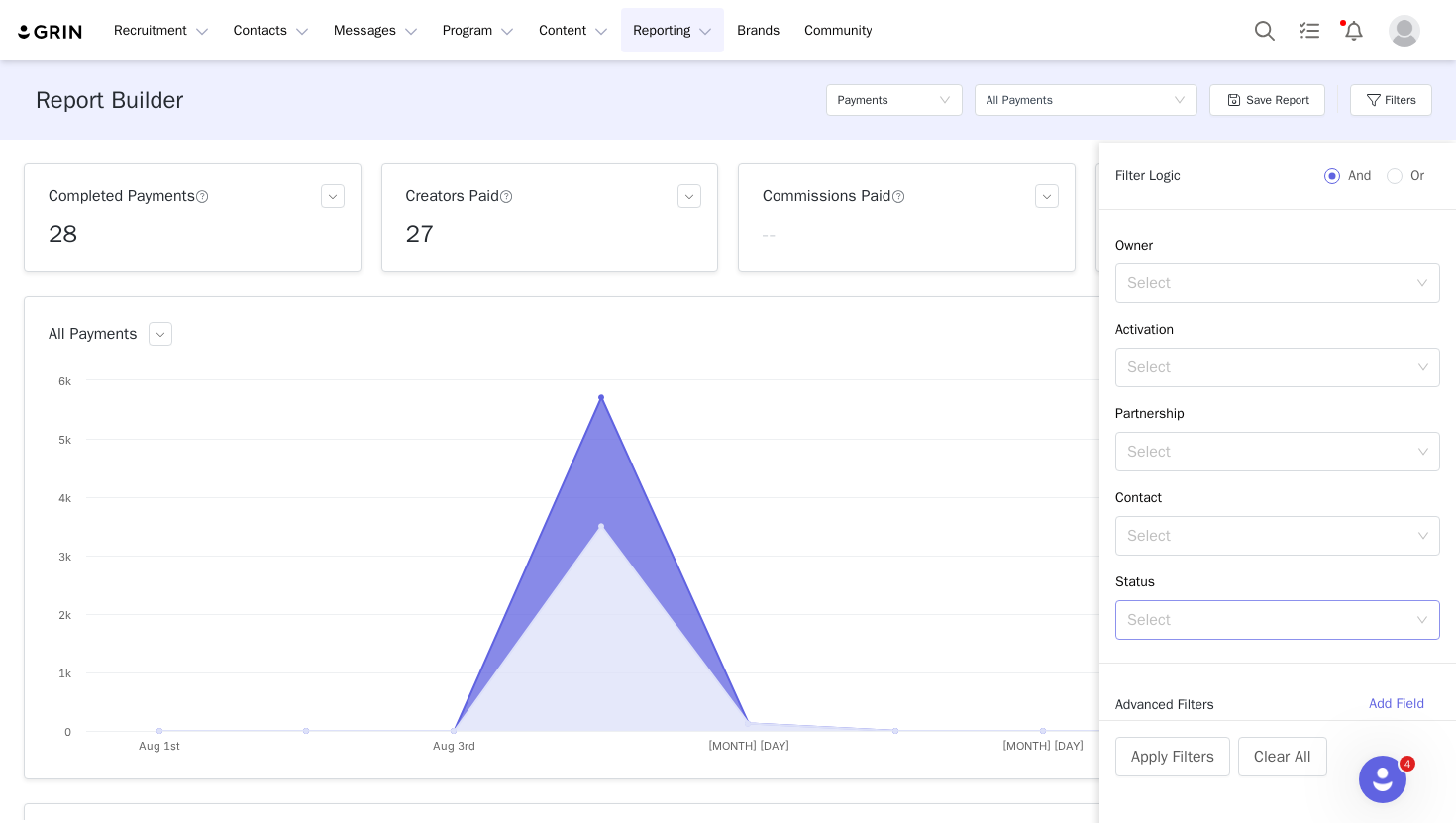 click on "Select" at bounding box center (1267, 620) 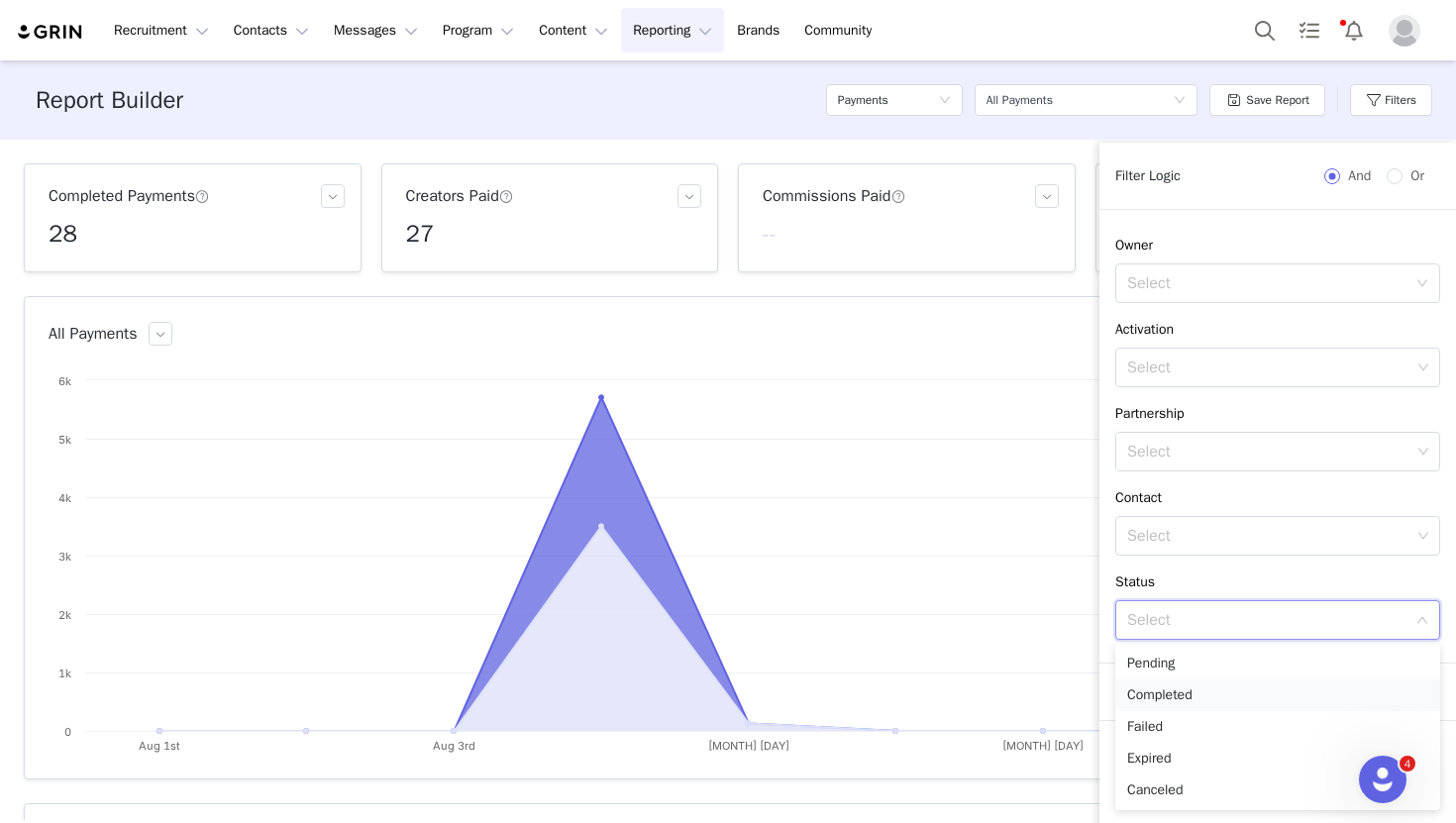click on "Completed" at bounding box center [1278, 695] 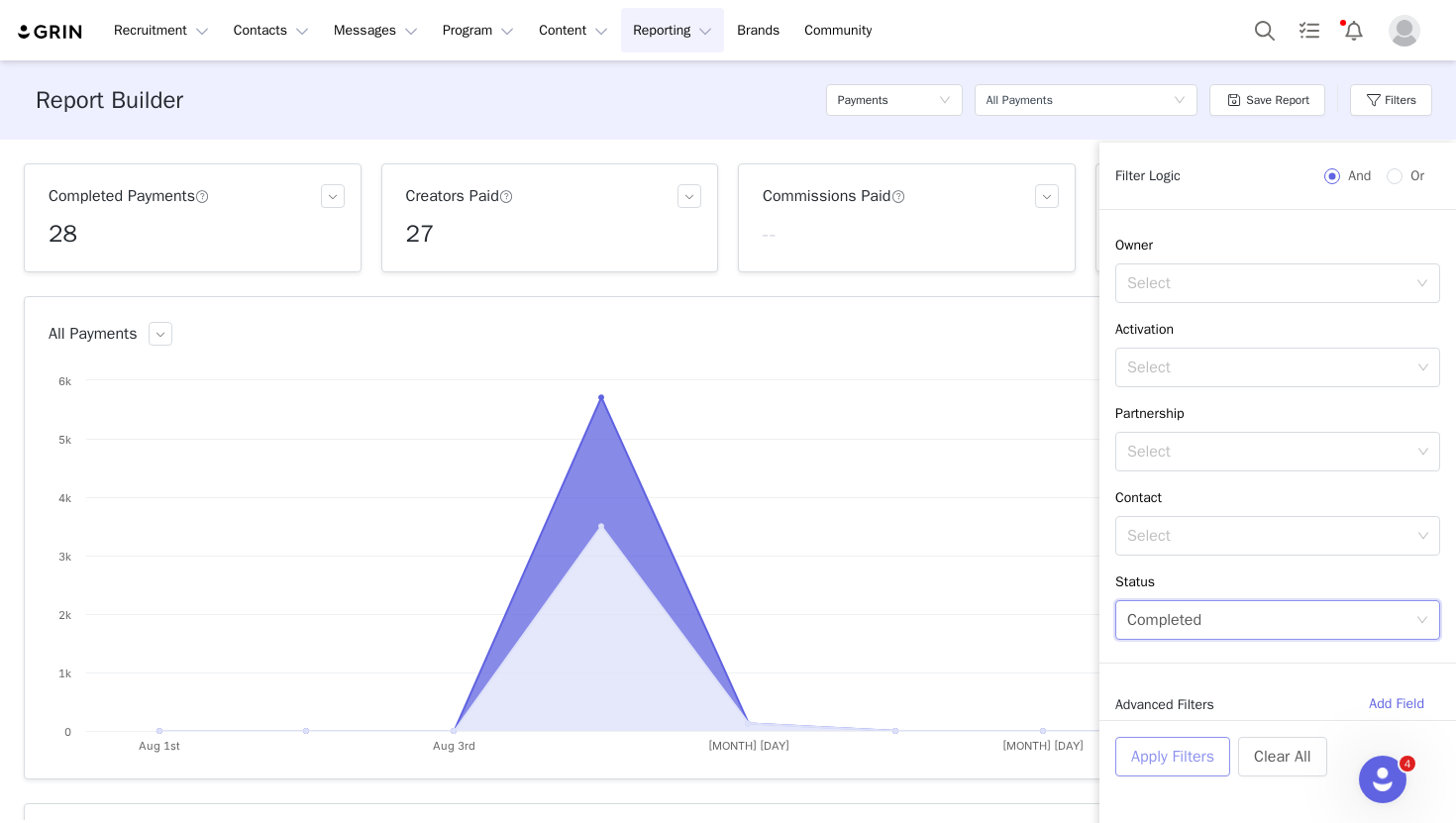 click on "Apply Filters" at bounding box center (1173, 757) 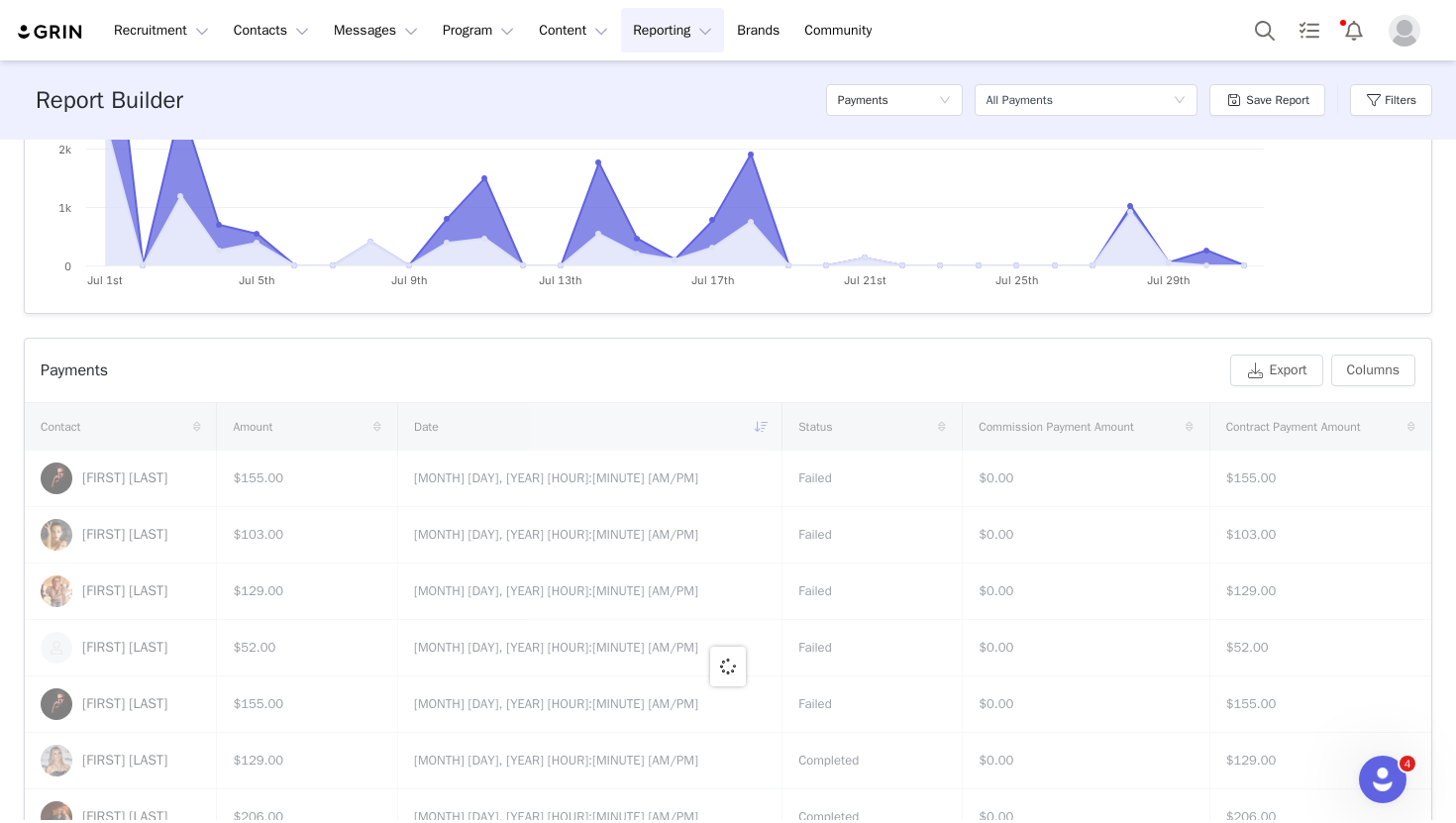 scroll, scrollTop: 477, scrollLeft: 0, axis: vertical 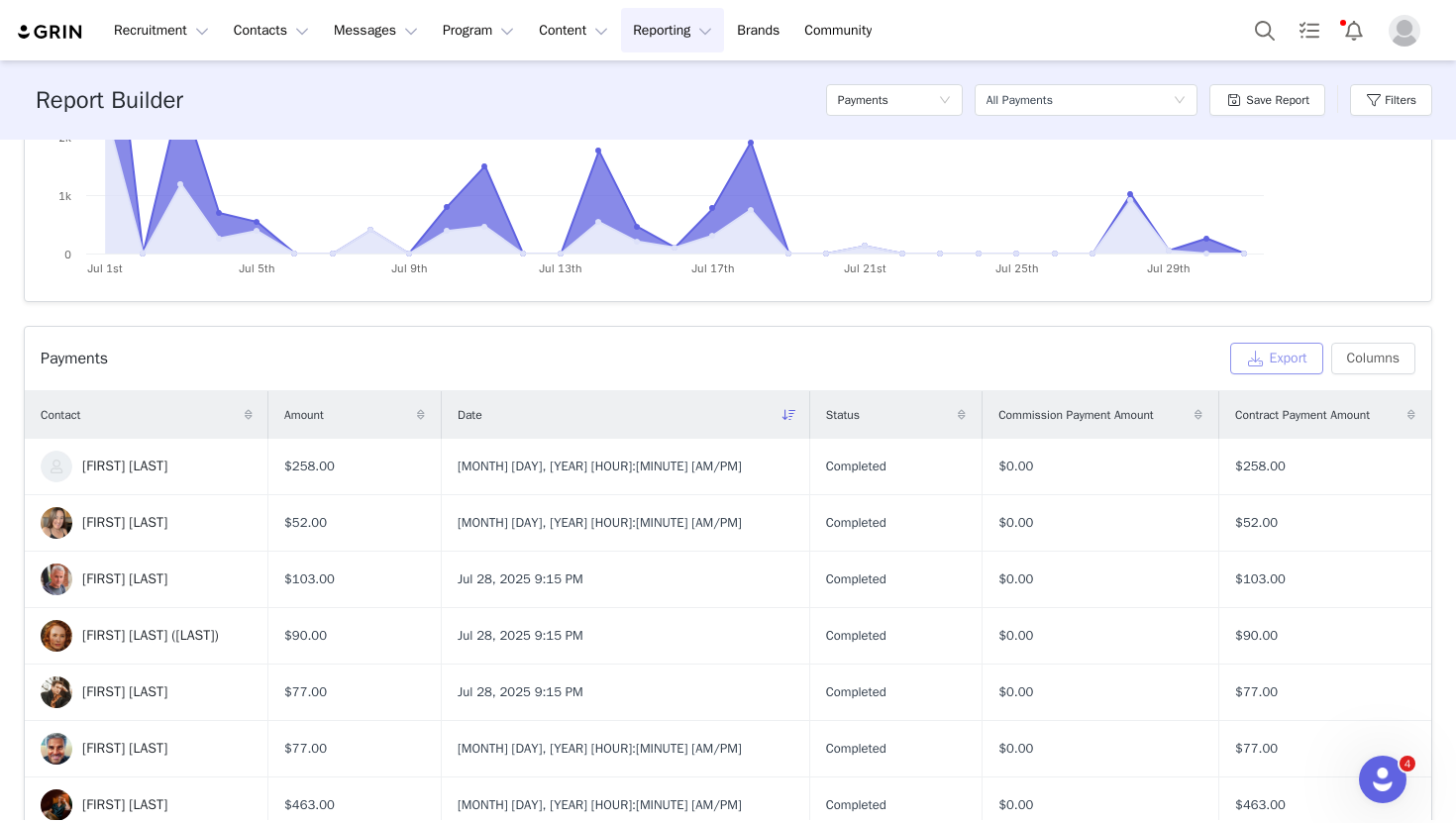 click on "Export" at bounding box center (1277, 359) 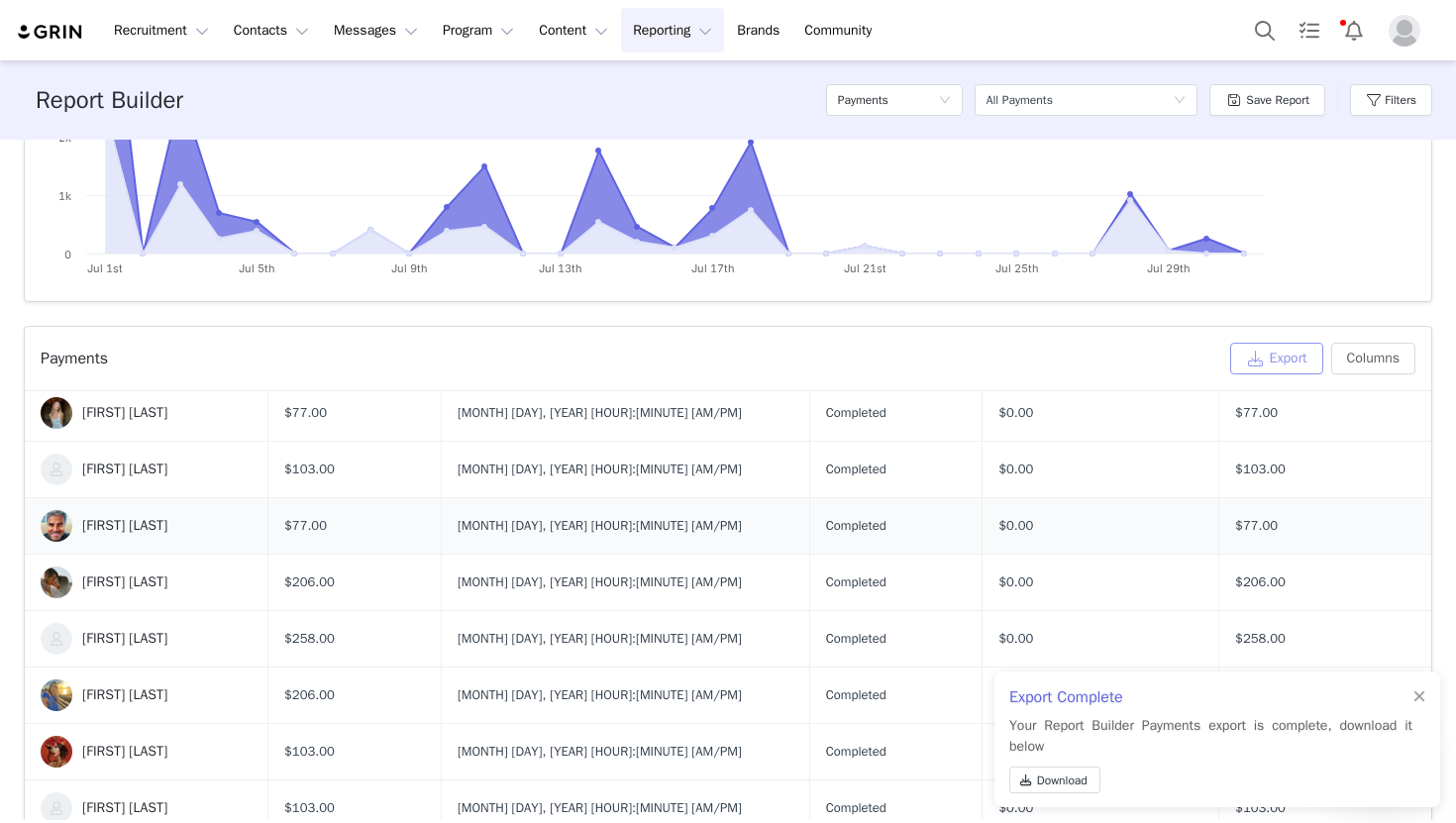 scroll, scrollTop: 606, scrollLeft: 0, axis: vertical 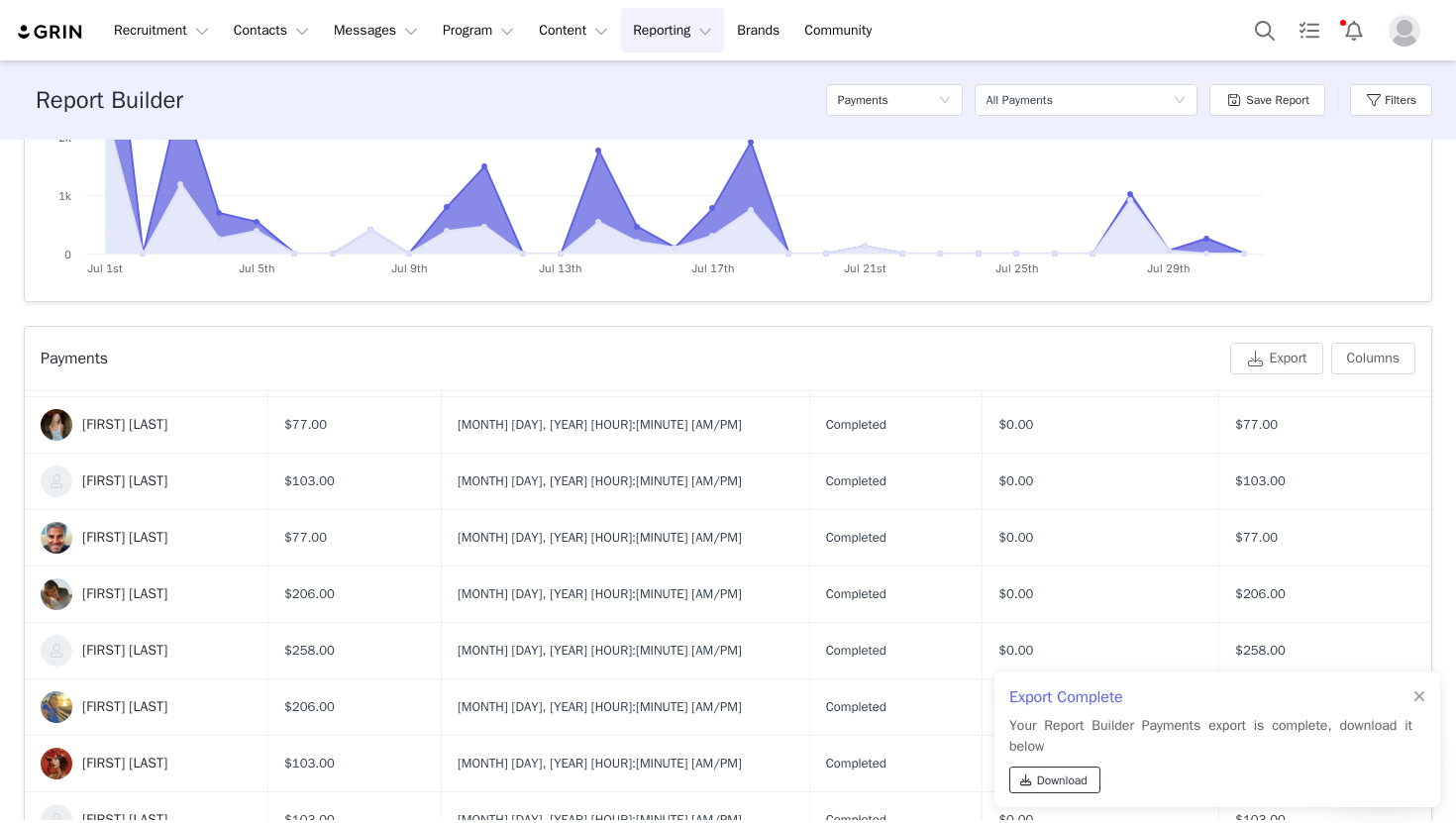 click on "Download" at bounding box center (1062, 780) 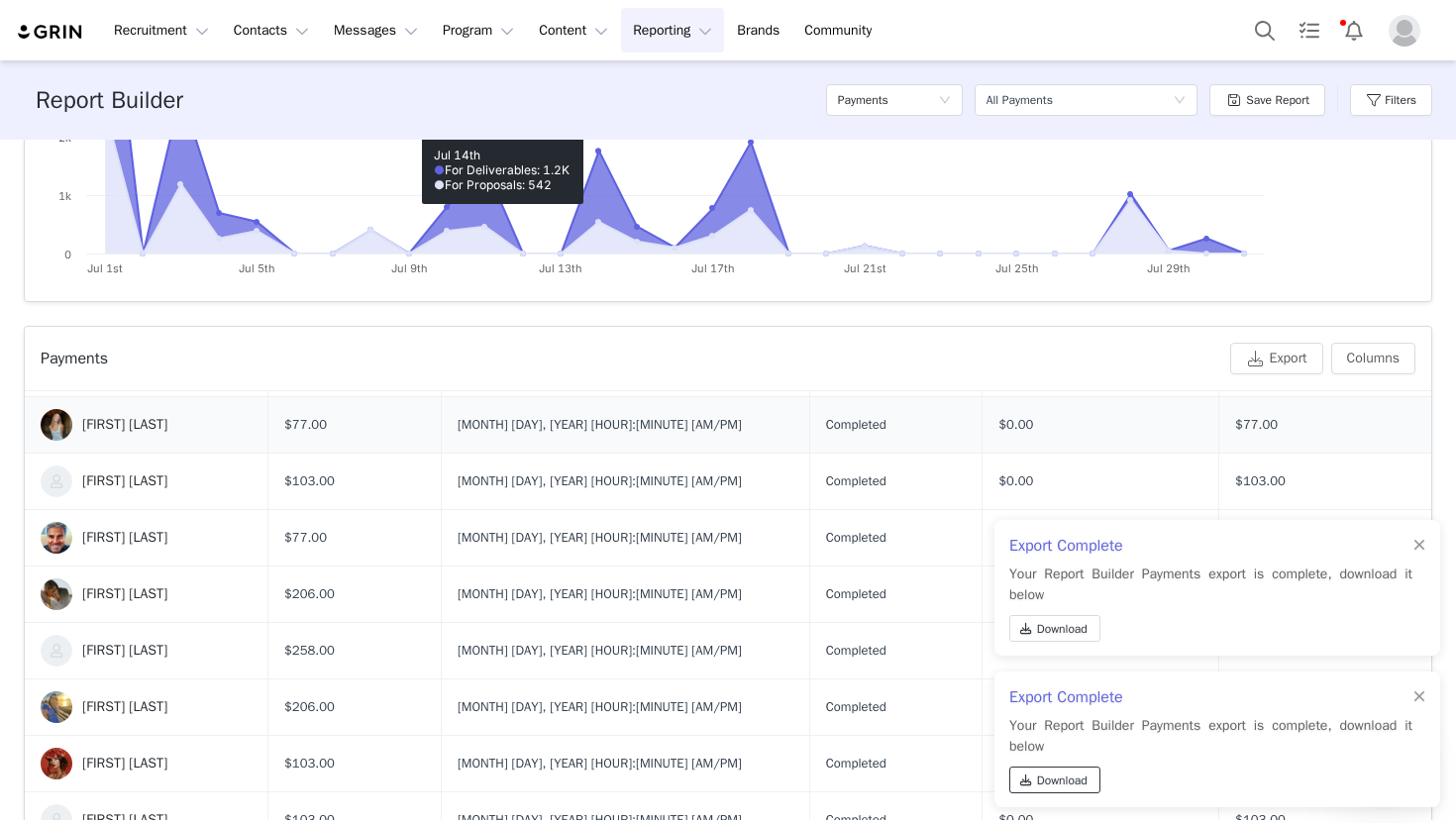 scroll, scrollTop: 578, scrollLeft: 0, axis: vertical 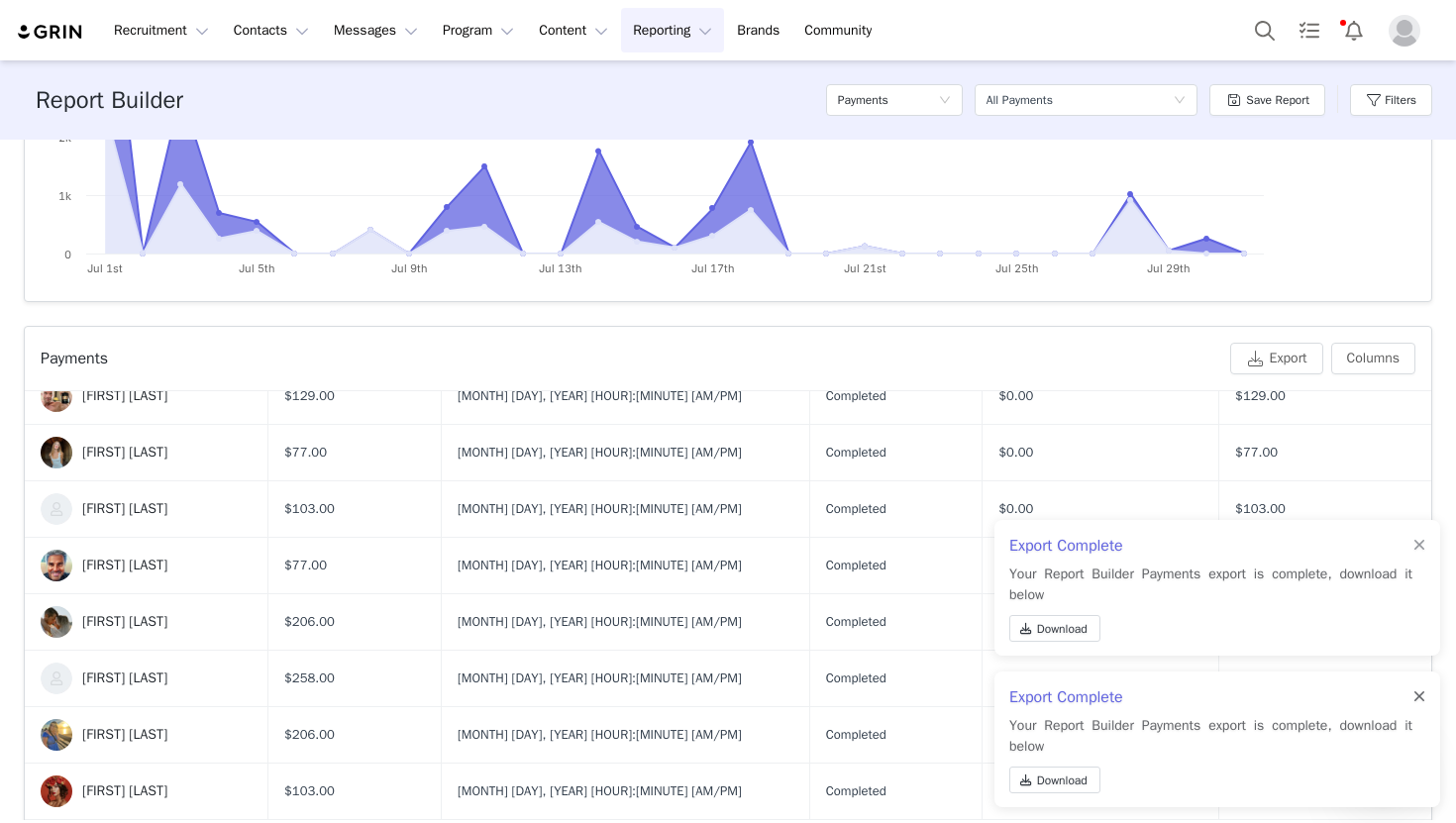 click at bounding box center (1419, 697) 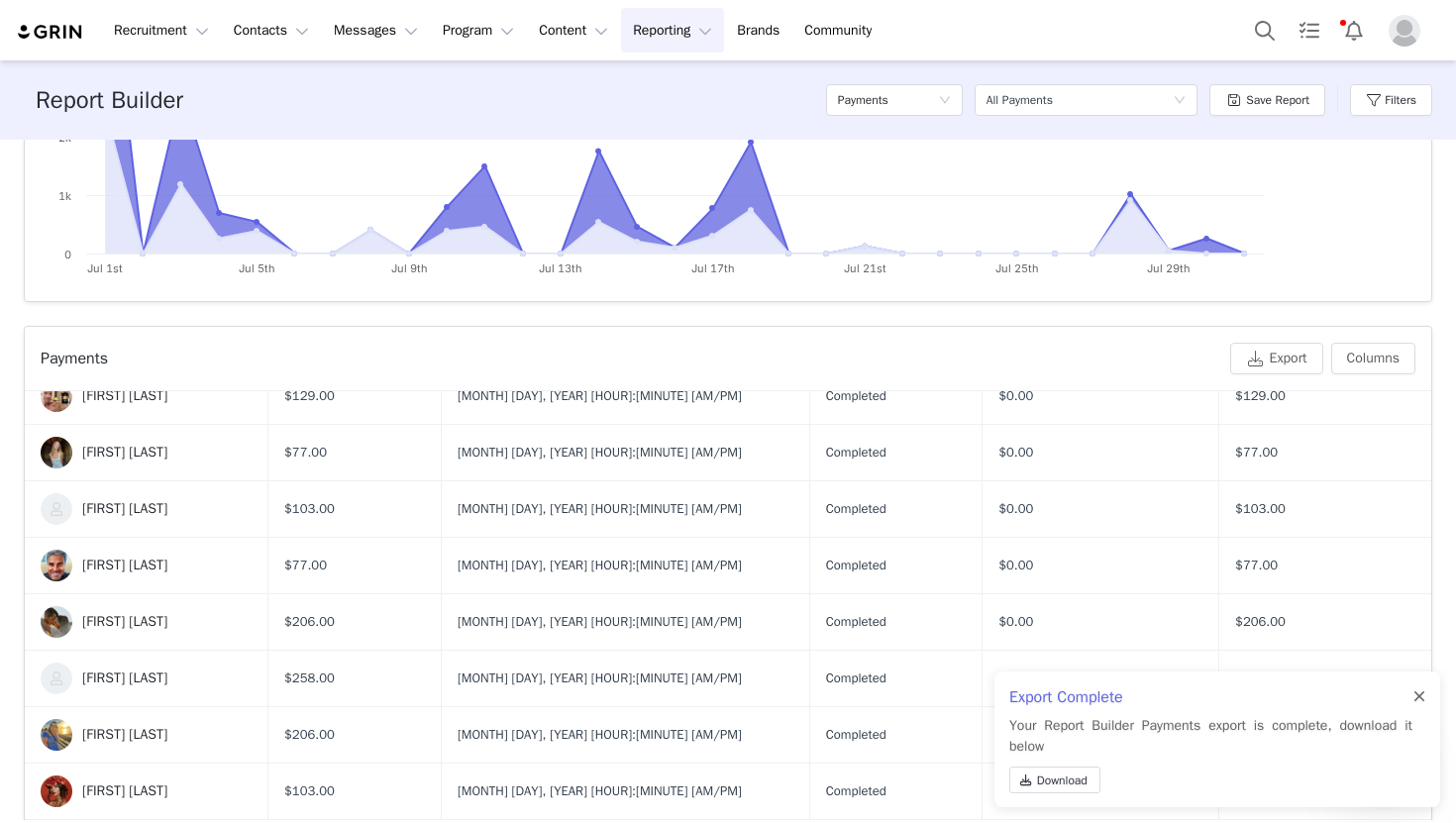 click at bounding box center (1419, 697) 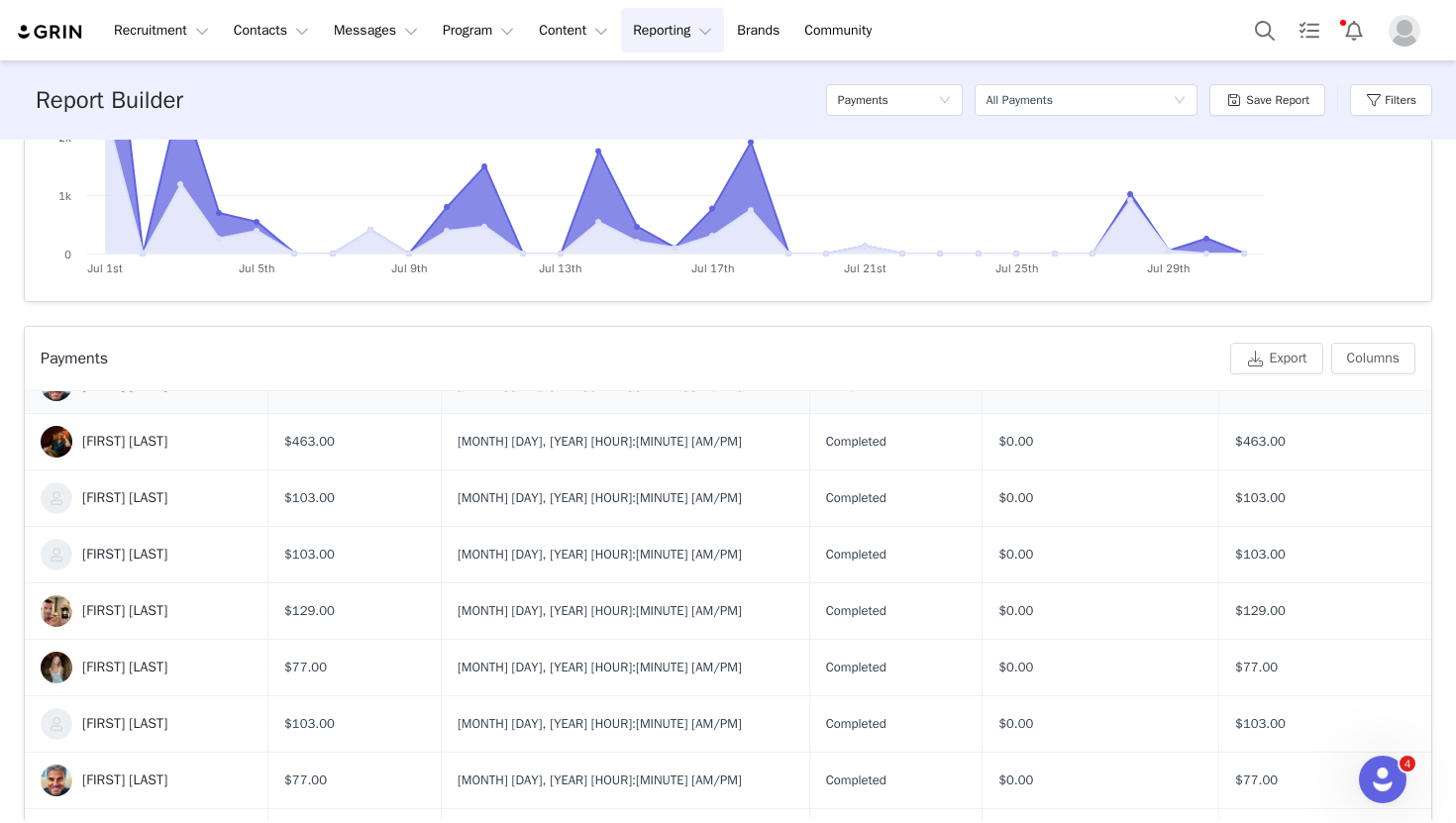 scroll, scrollTop: 322, scrollLeft: 0, axis: vertical 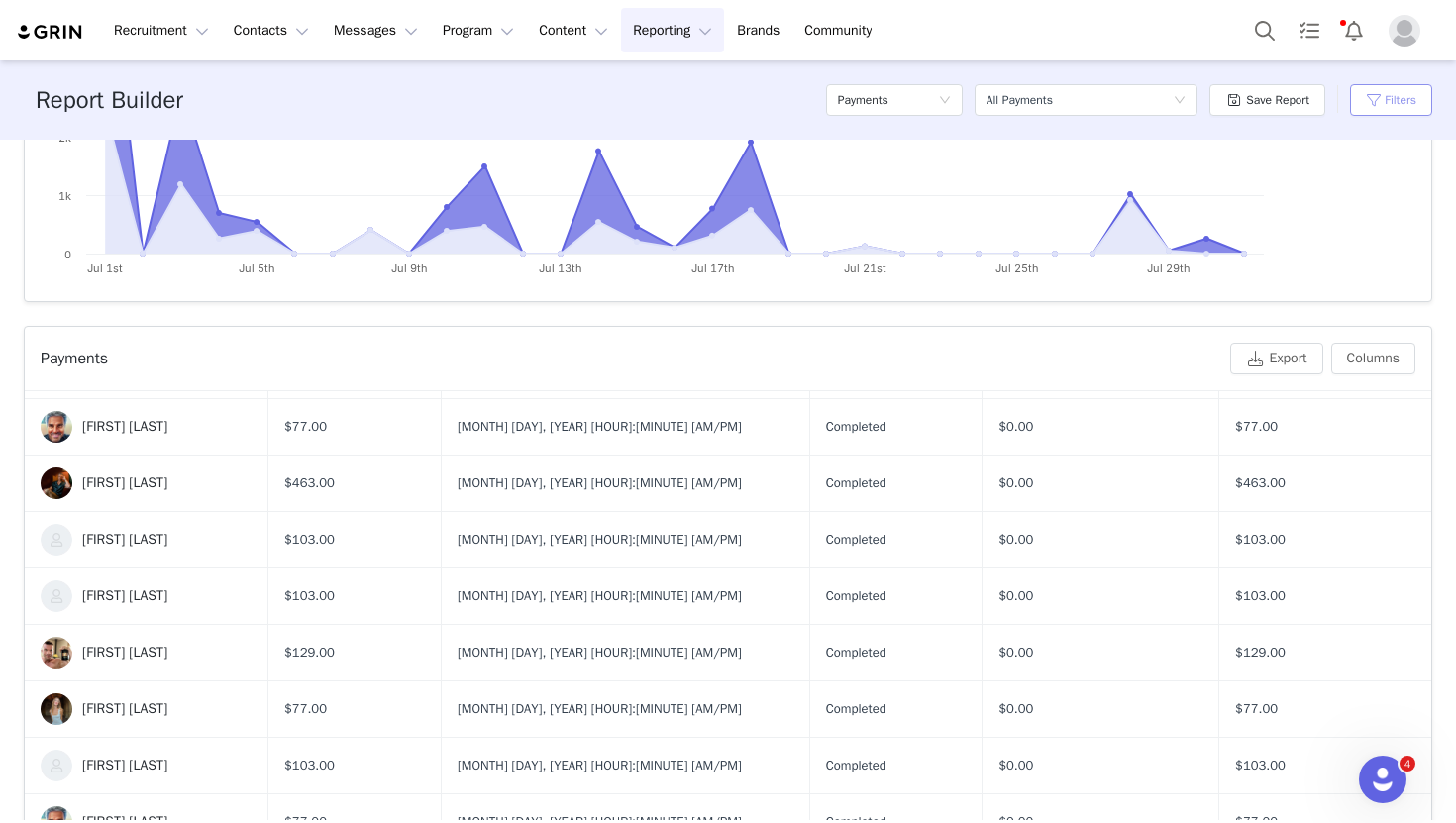 click on "Filters" at bounding box center [1391, 100] 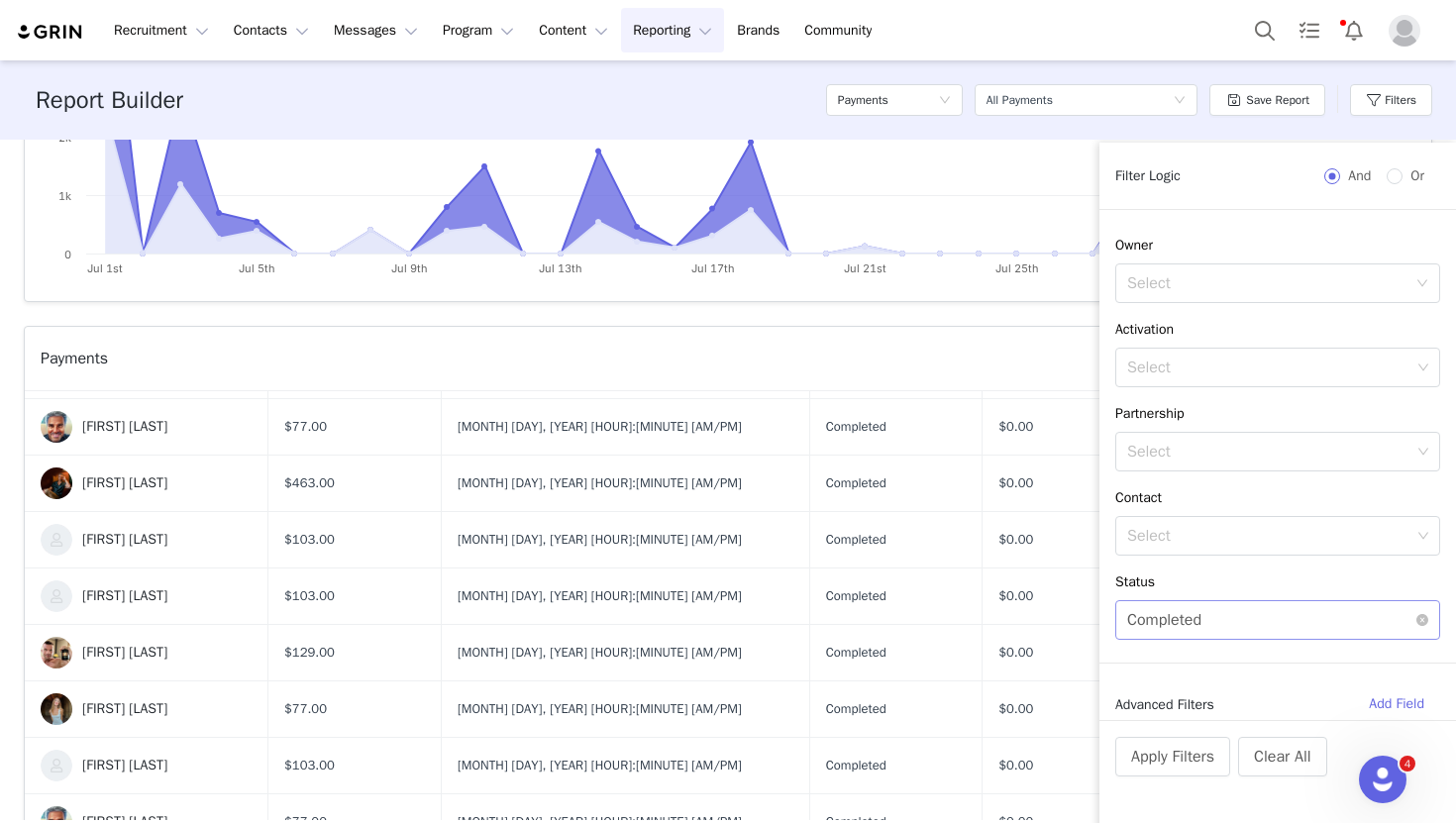 click on "Completed" at bounding box center (1164, 620) 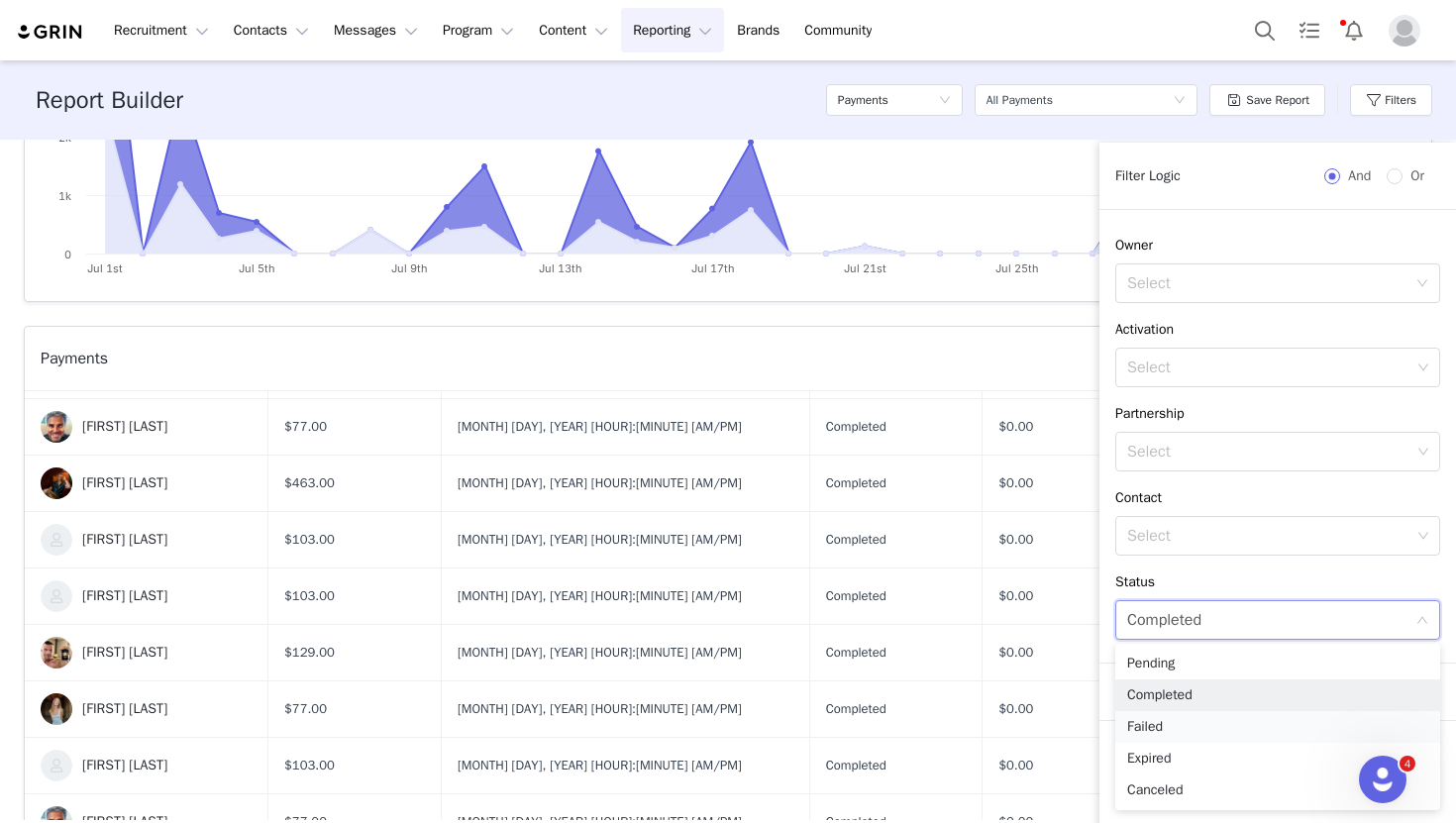 click on "Failed" at bounding box center (1278, 727) 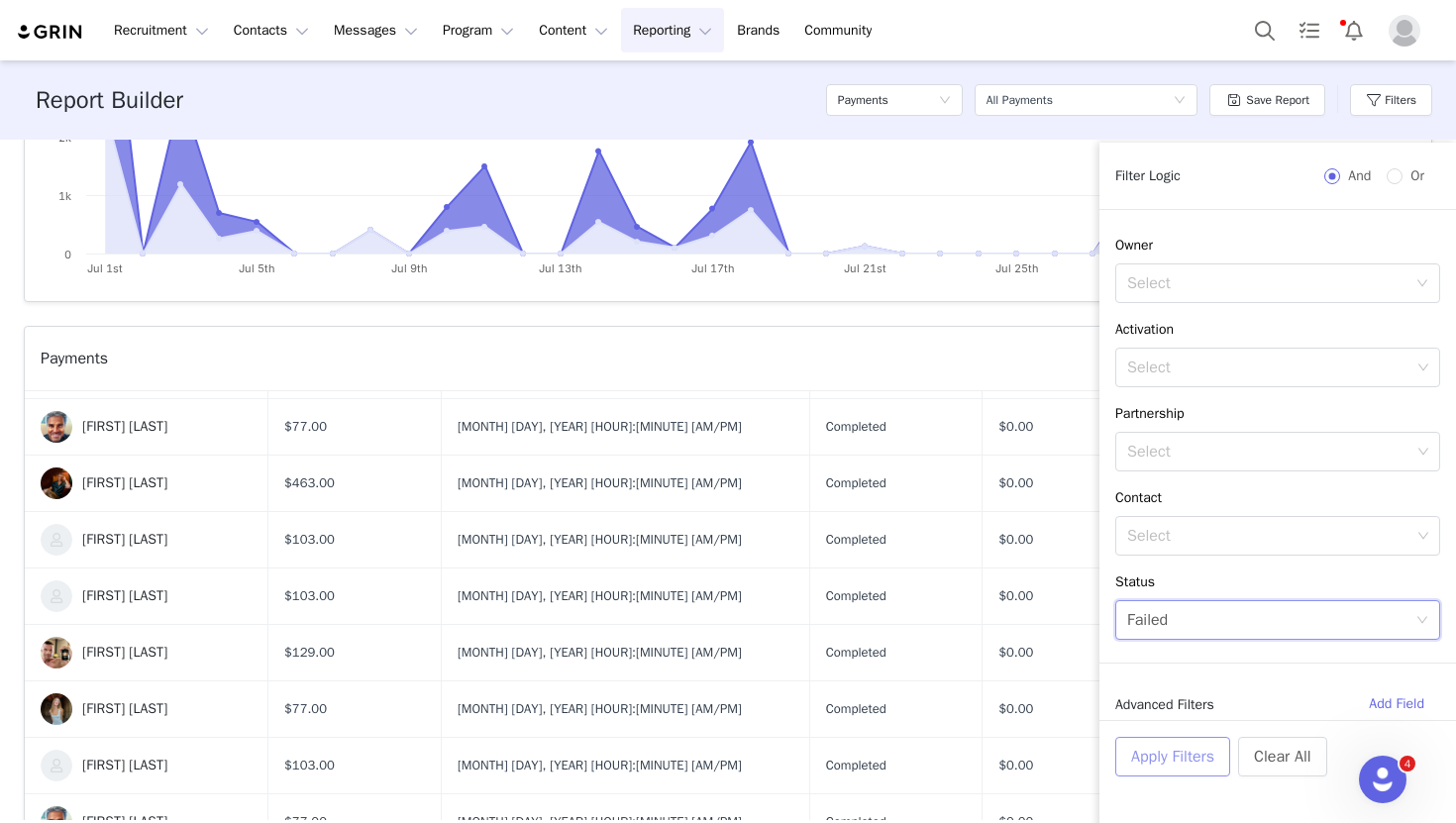 click on "Apply Filters" at bounding box center (1173, 757) 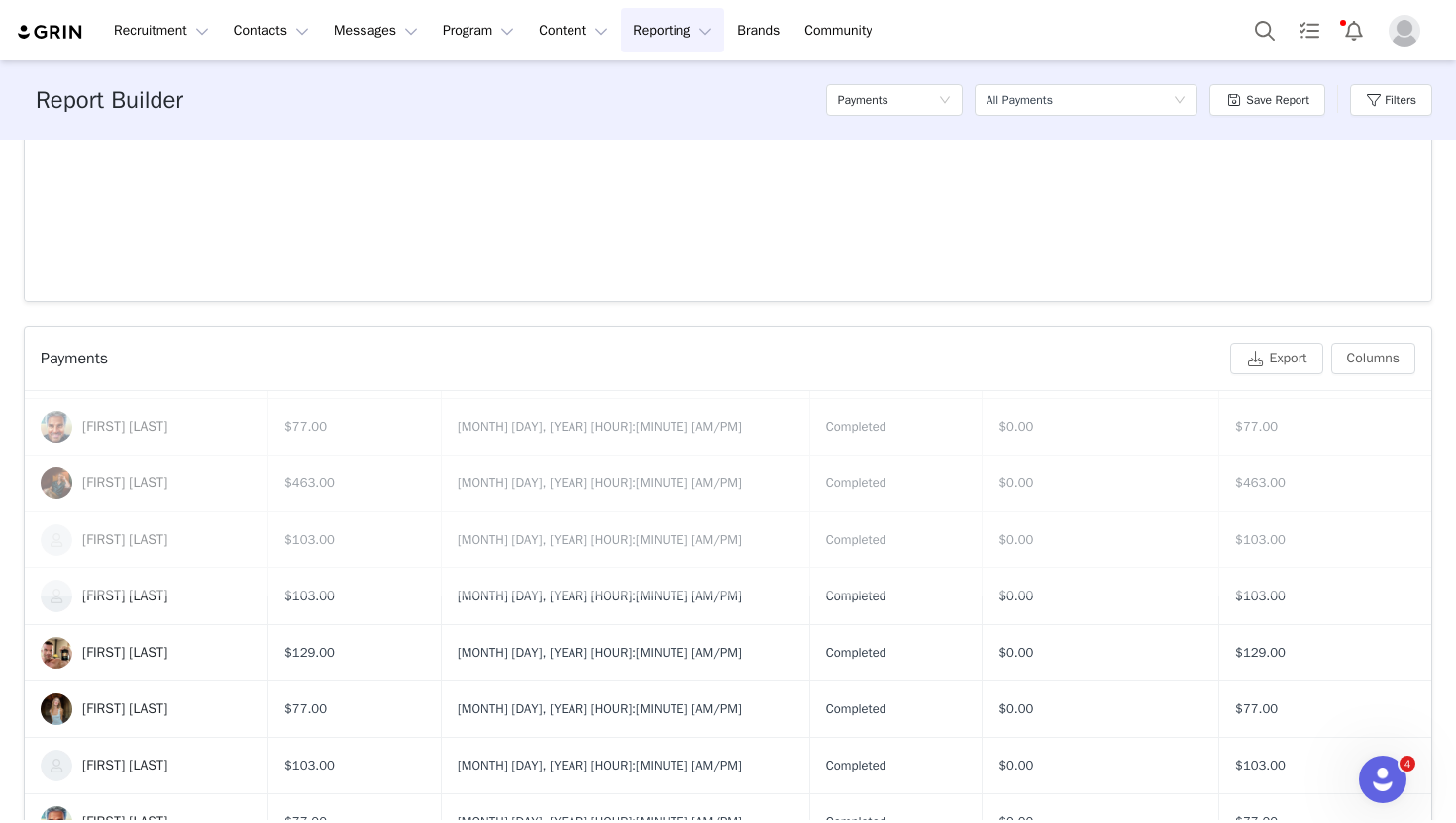 scroll, scrollTop: 0, scrollLeft: 0, axis: both 